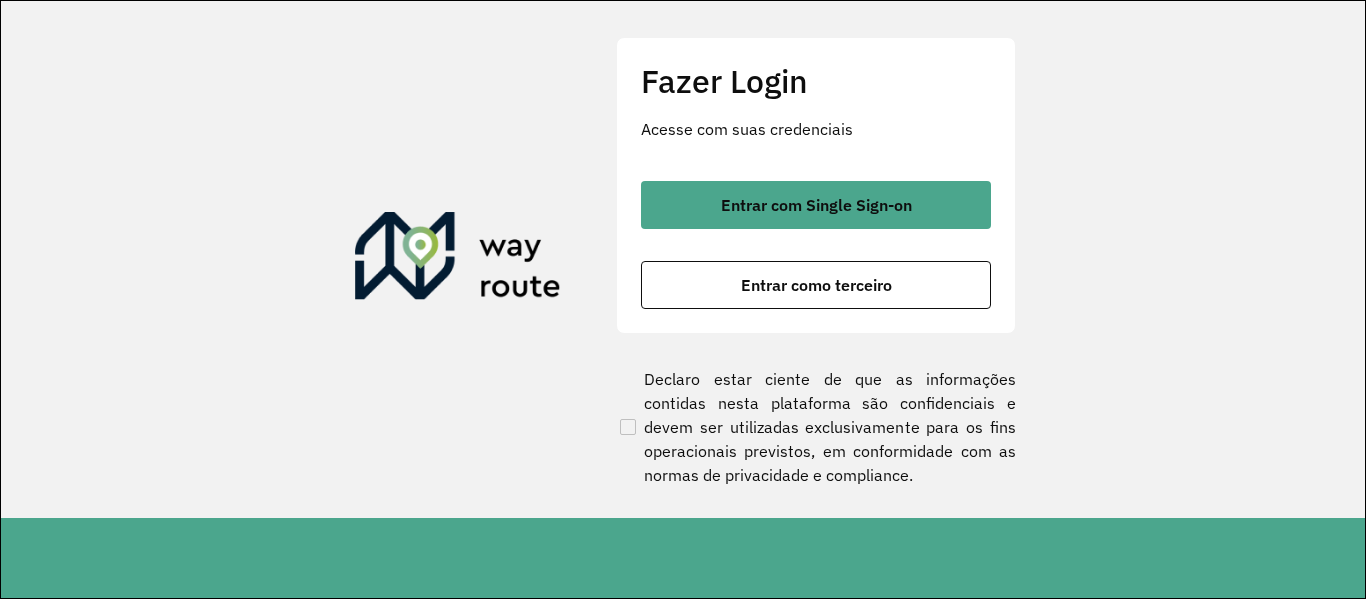 scroll, scrollTop: 0, scrollLeft: 0, axis: both 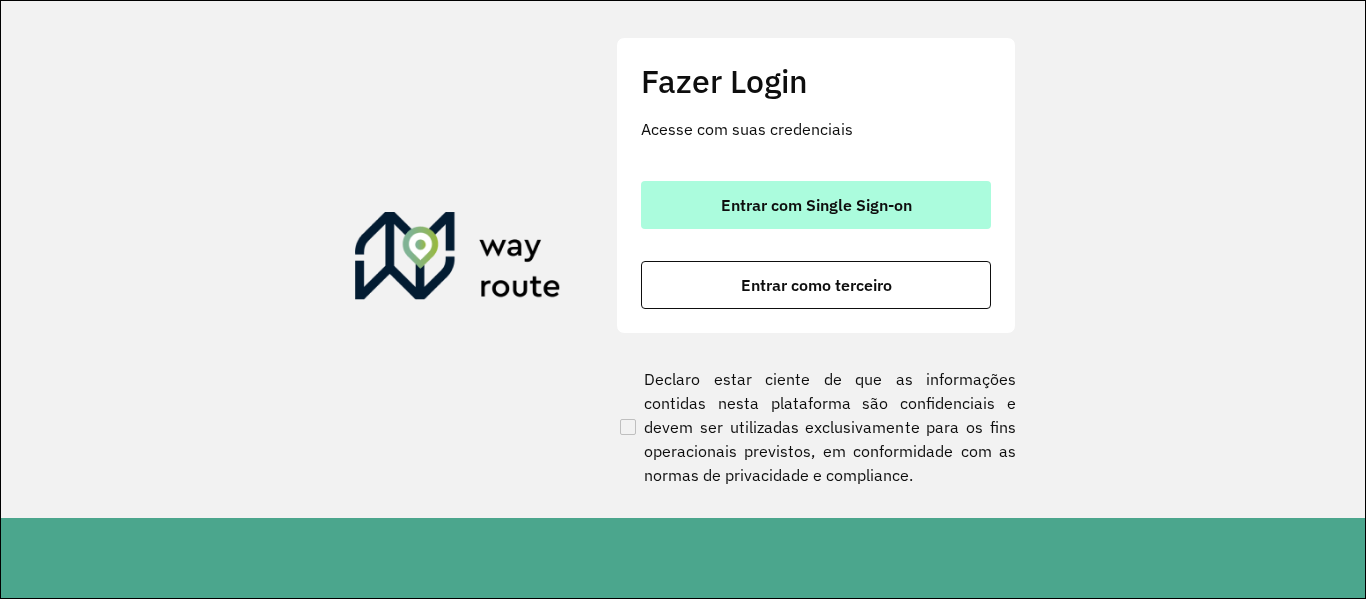 click on "Entrar com Single Sign-on" at bounding box center [816, 205] 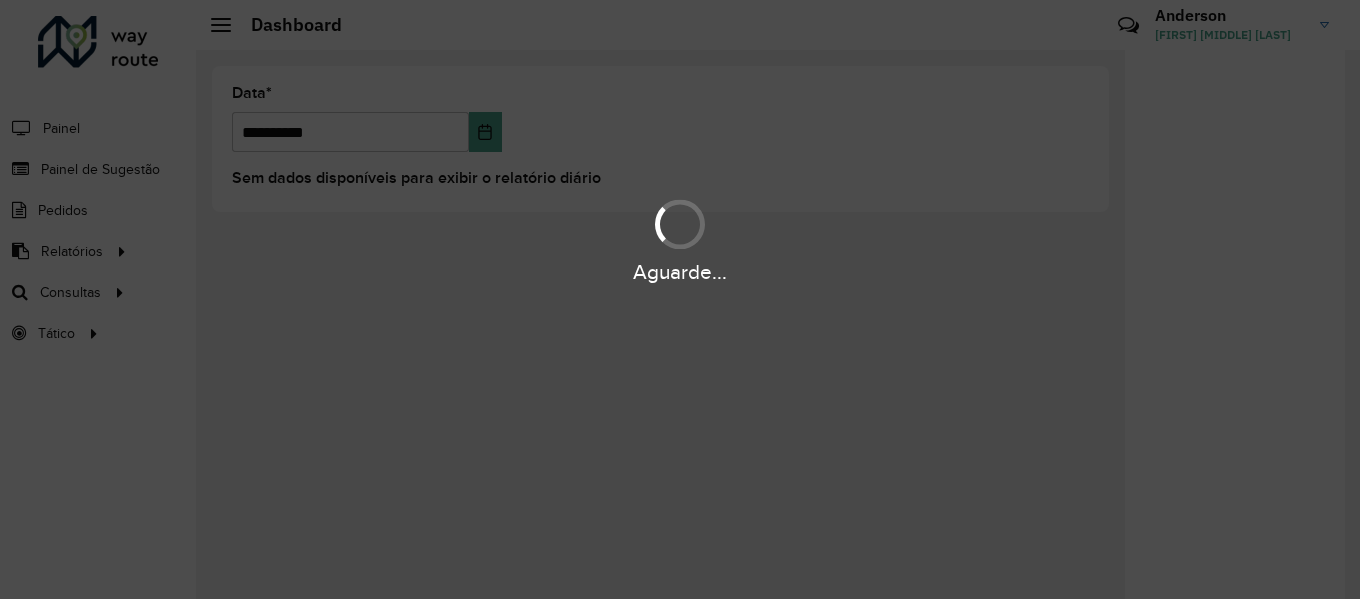 scroll, scrollTop: 0, scrollLeft: 0, axis: both 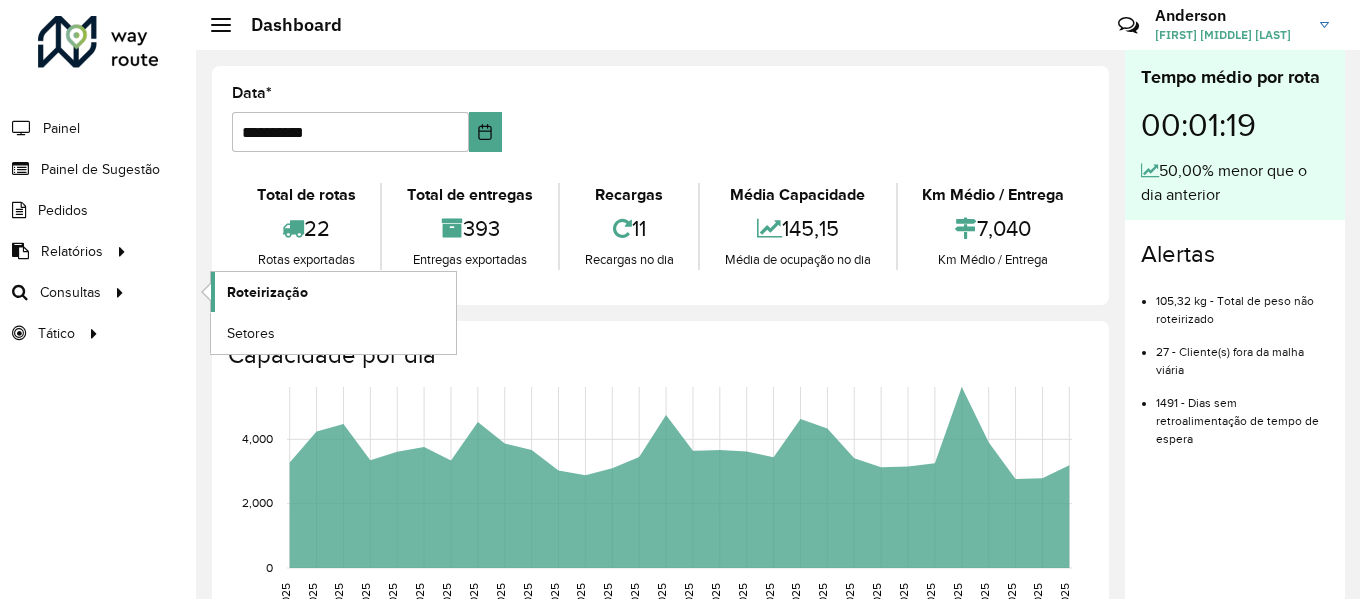 click on "Roteirização" 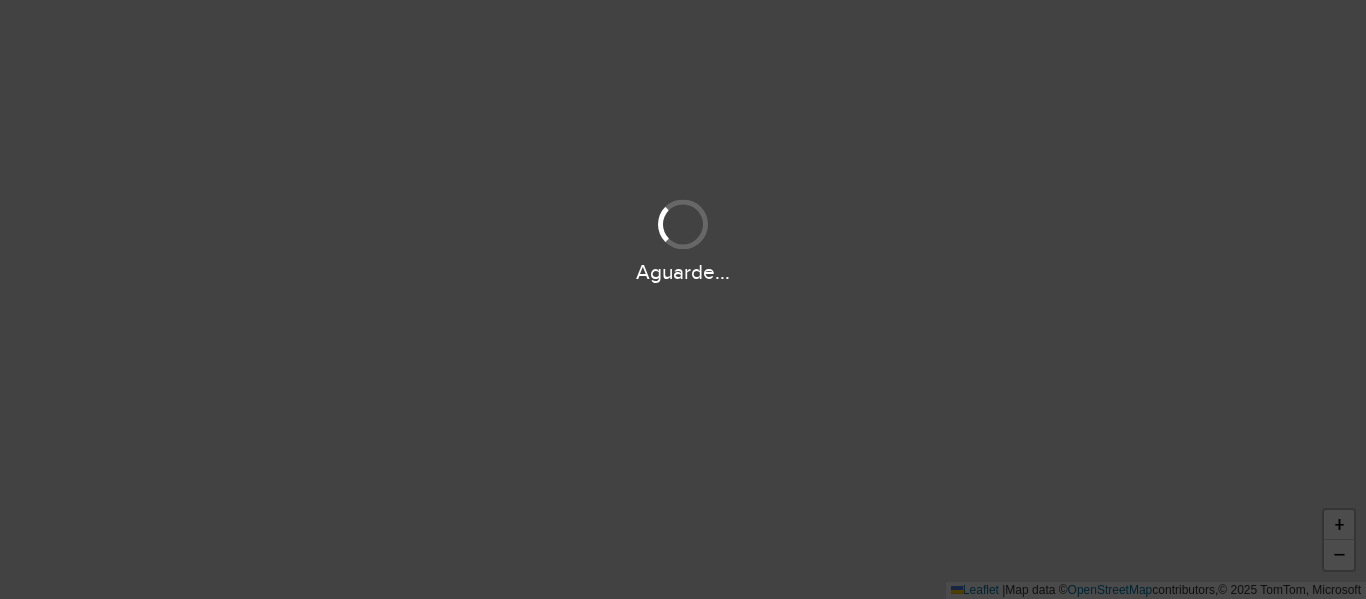 scroll, scrollTop: 0, scrollLeft: 0, axis: both 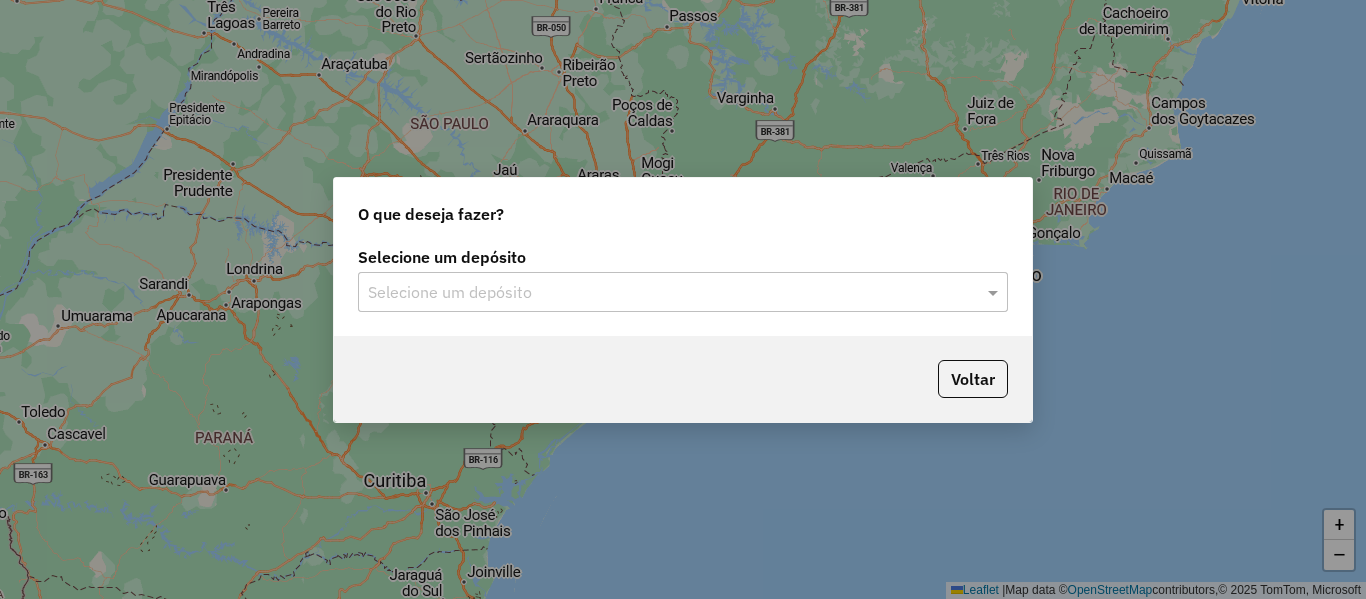 click on "Selecione um depósito" 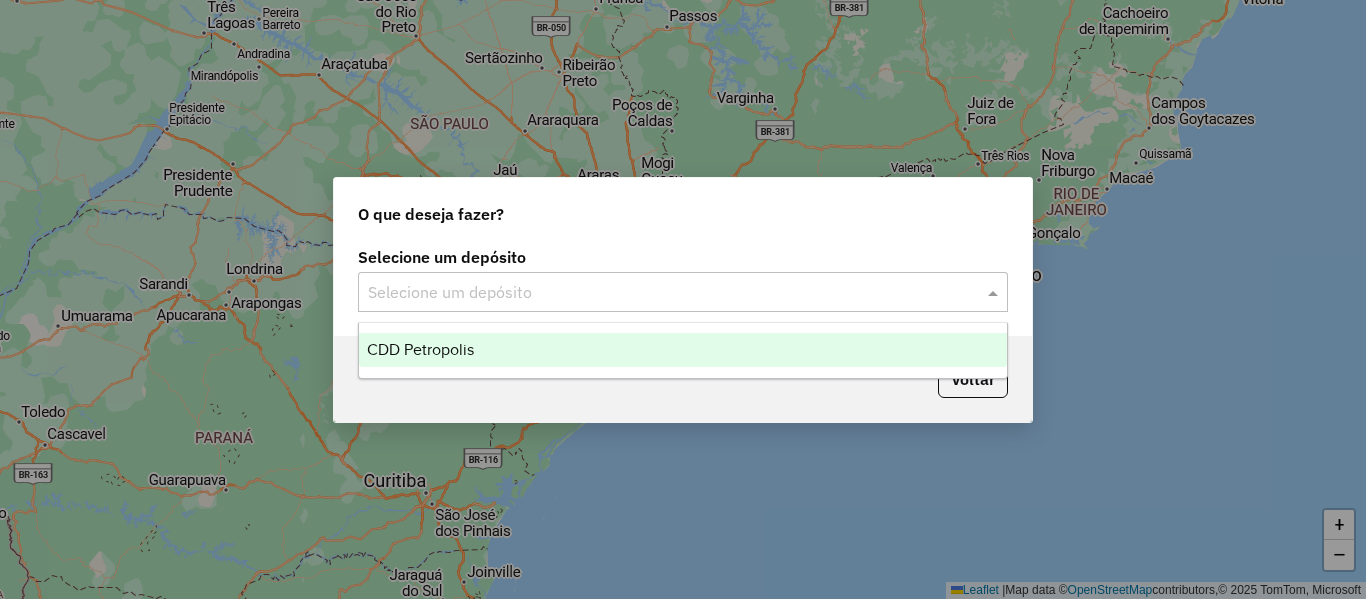 click 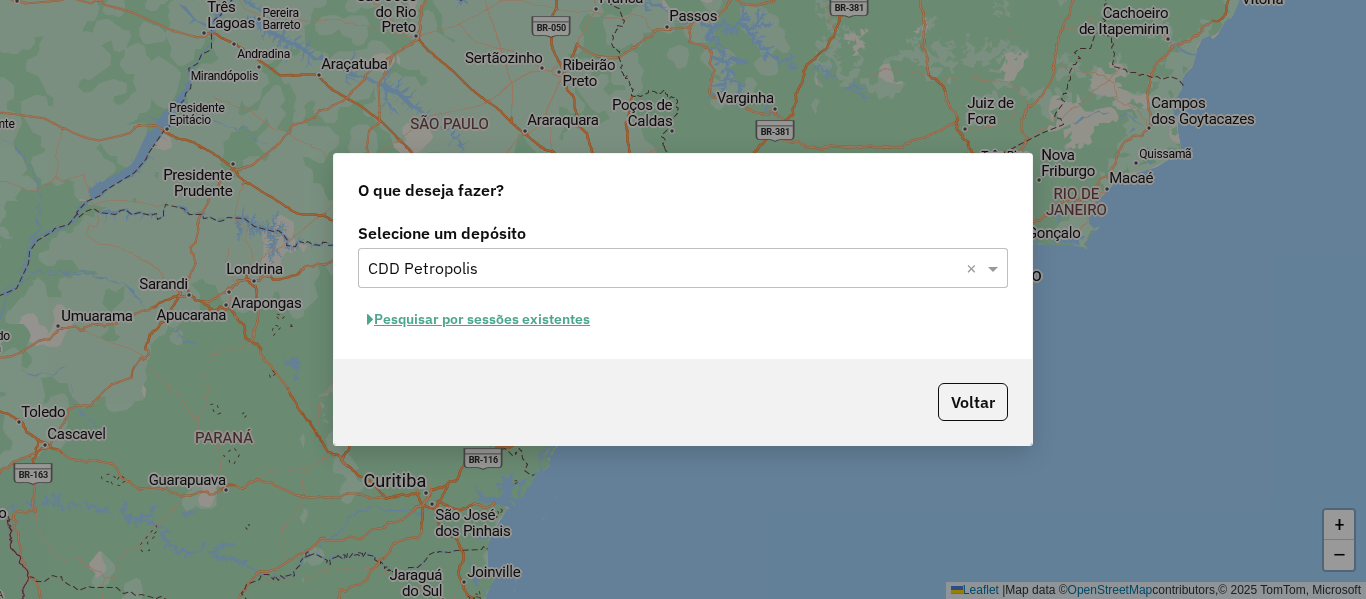 click on "Pesquisar por sessões existentes" 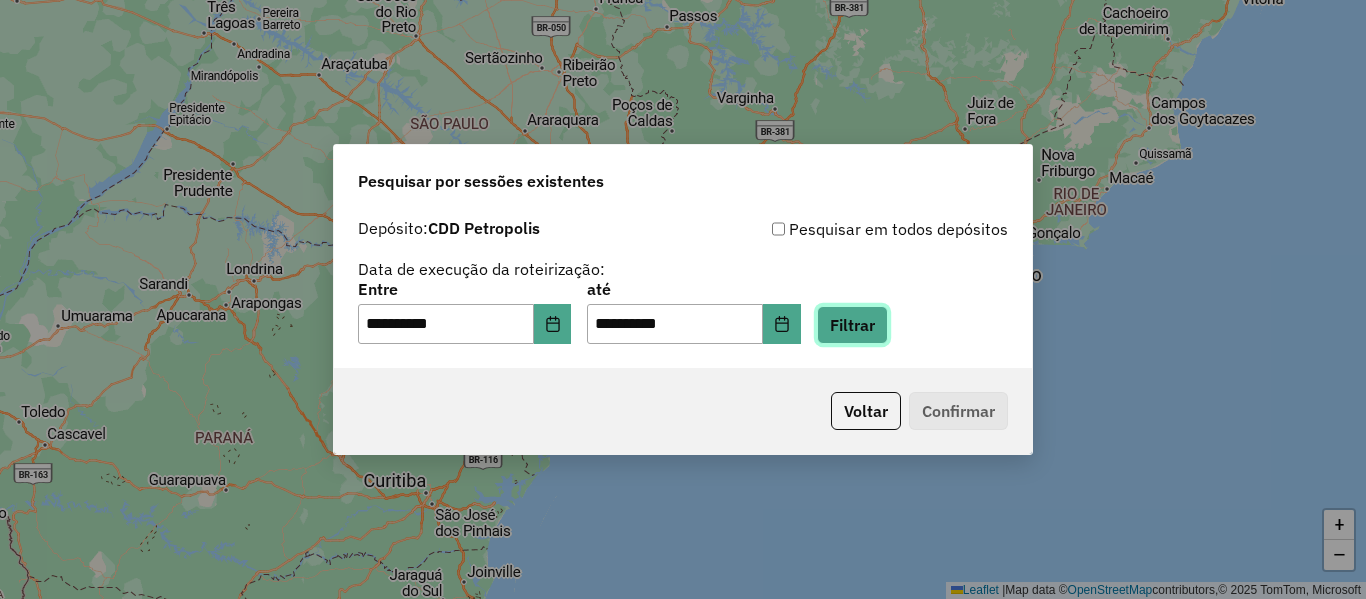 click on "Filtrar" 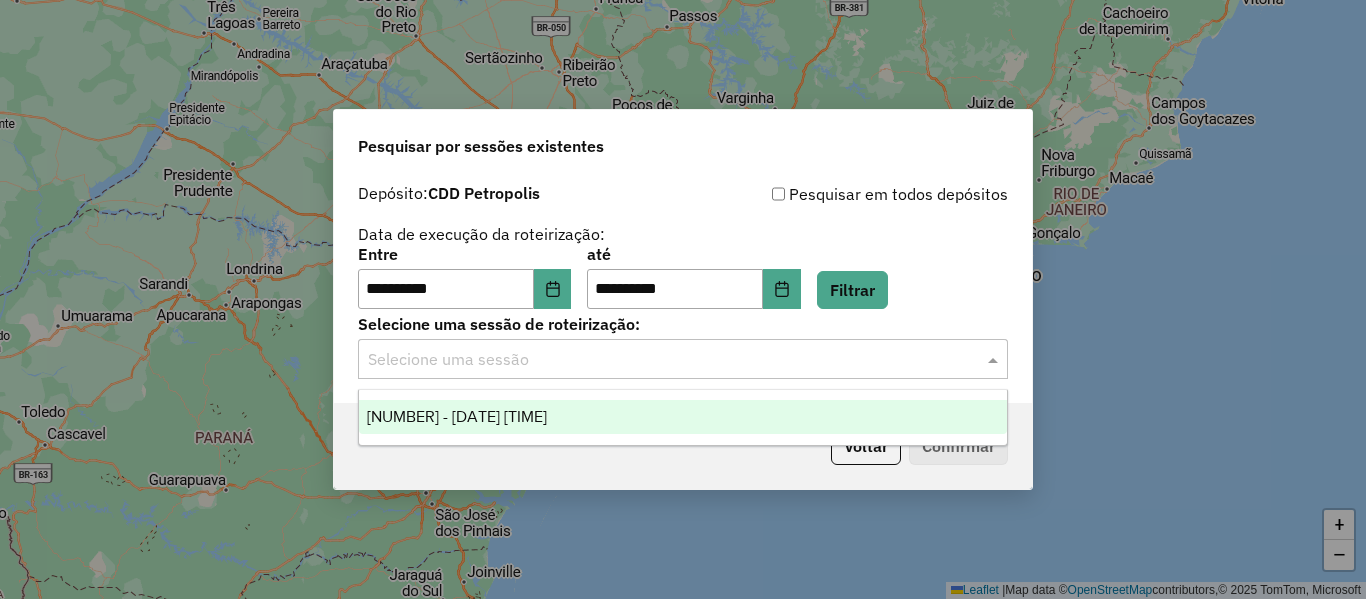 click 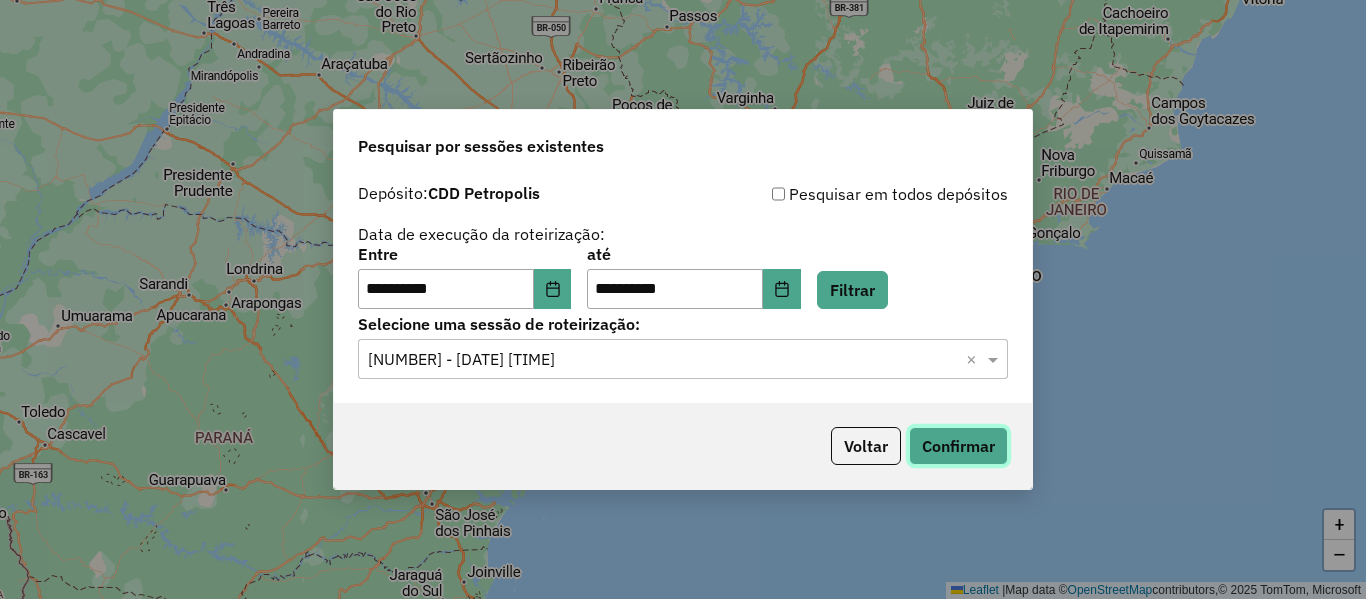 click on "Confirmar" 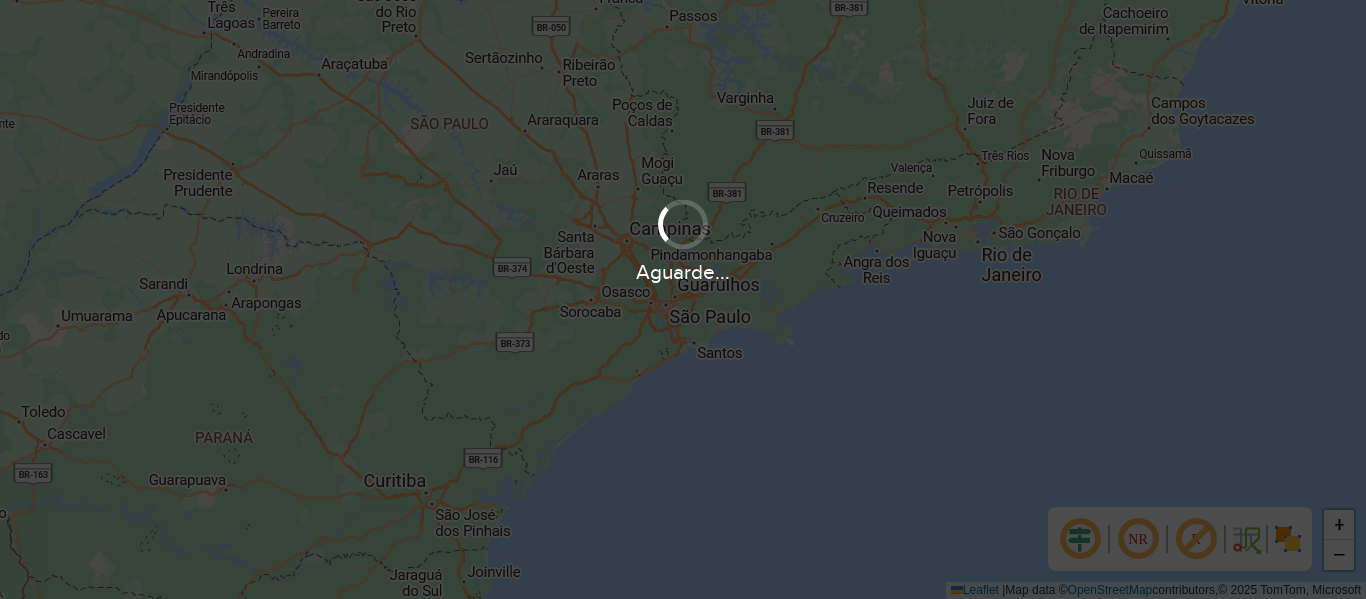scroll, scrollTop: 0, scrollLeft: 0, axis: both 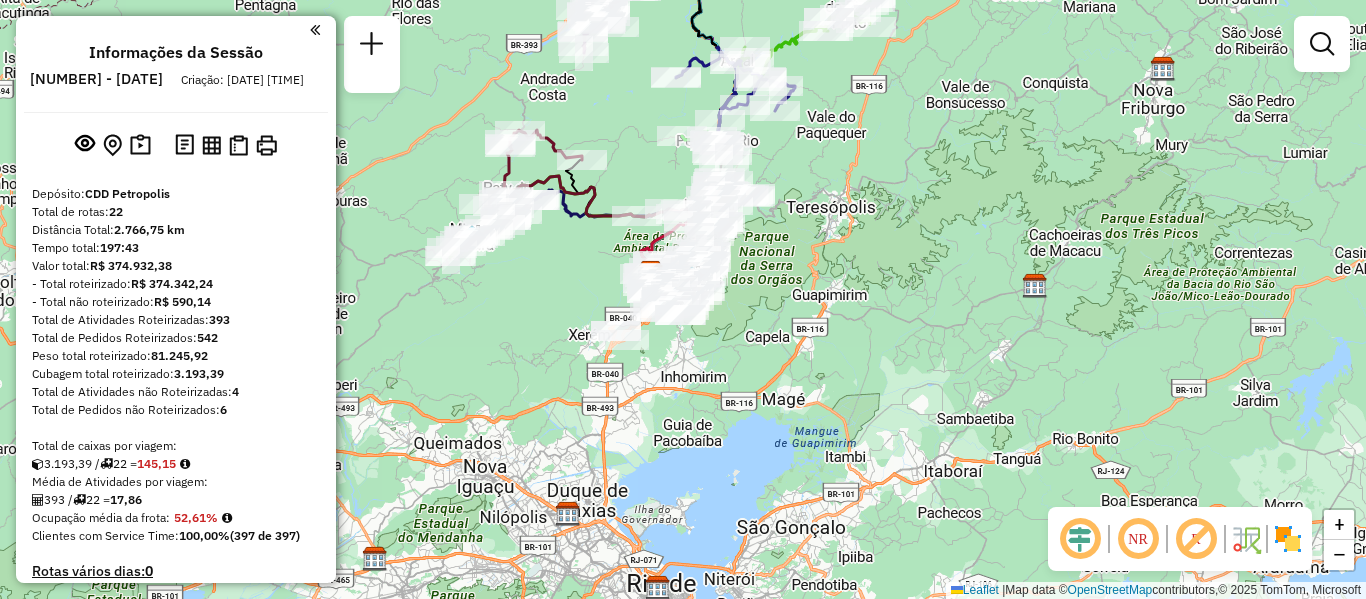 drag, startPoint x: 903, startPoint y: 325, endPoint x: 865, endPoint y: 282, distance: 57.384666 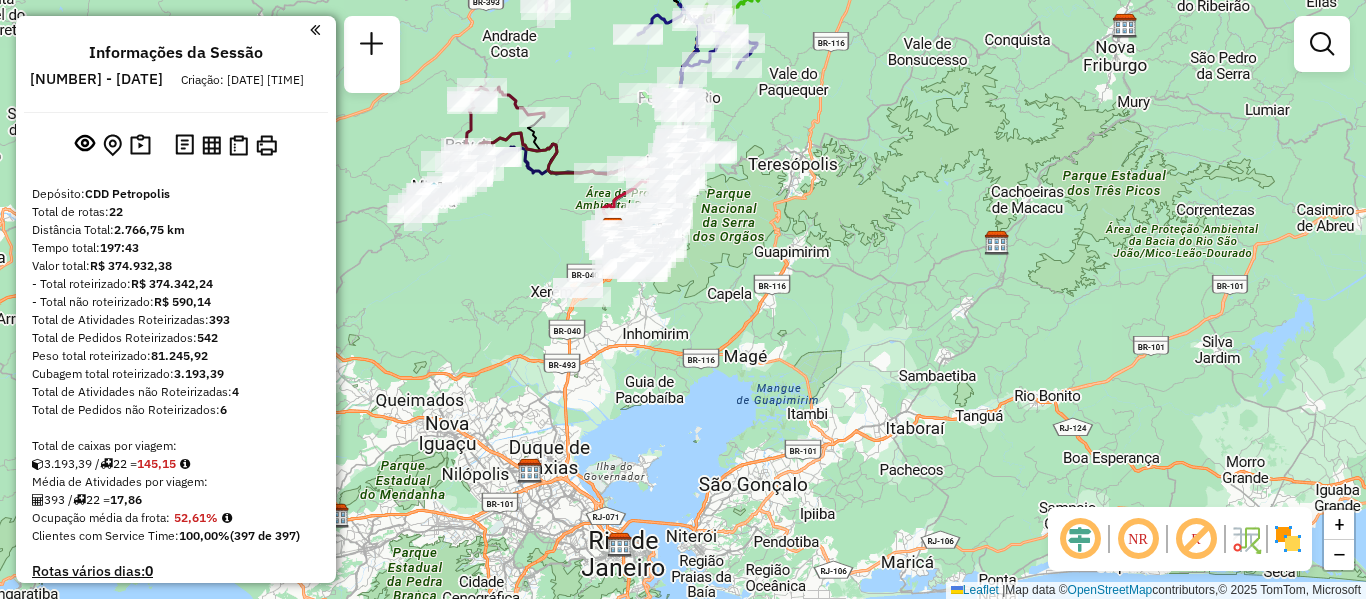 click 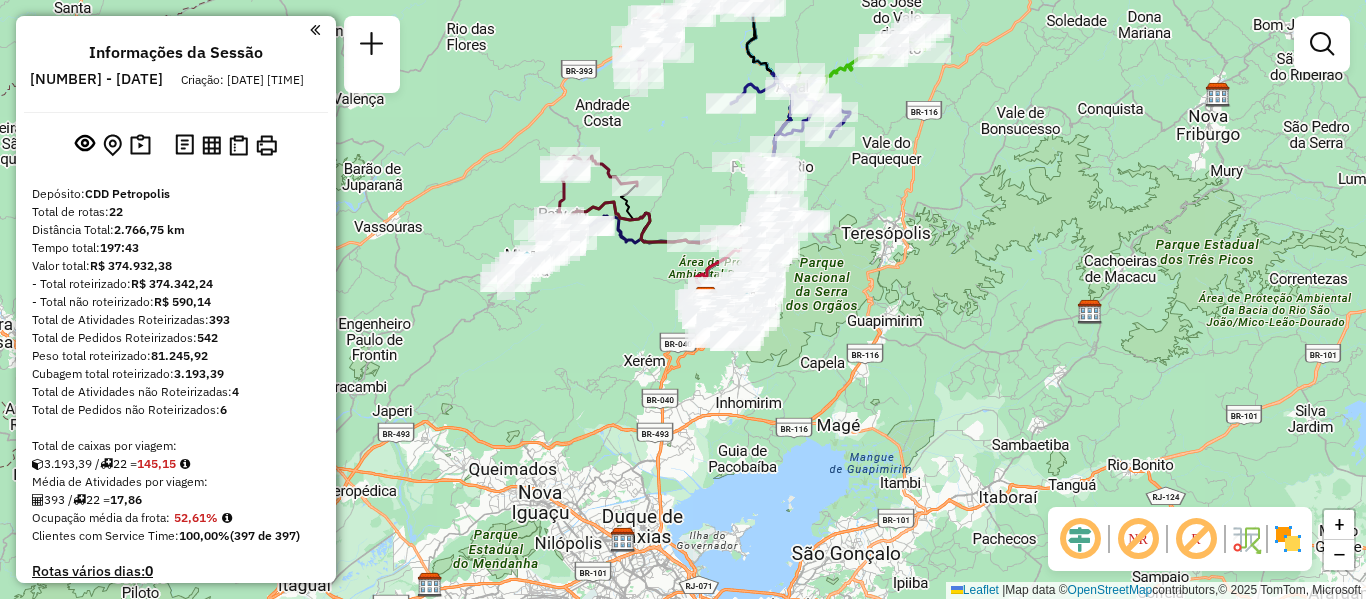 drag, startPoint x: 745, startPoint y: 298, endPoint x: 838, endPoint y: 367, distance: 115.80155 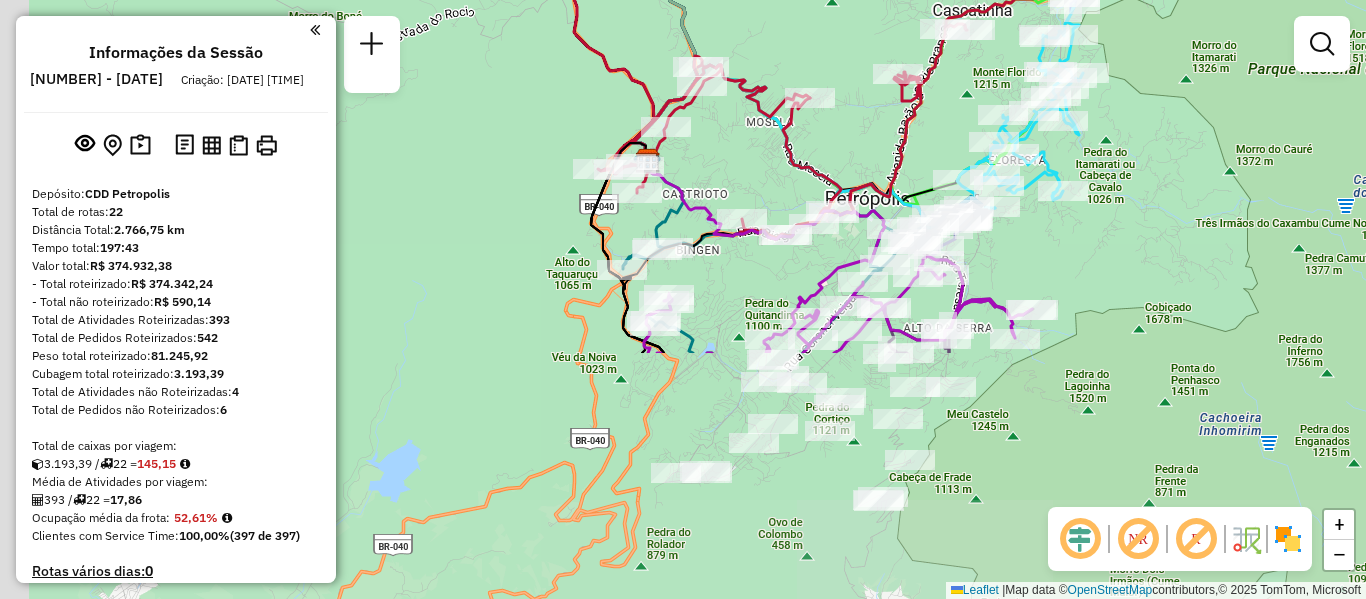 drag, startPoint x: 1086, startPoint y: 399, endPoint x: 1207, endPoint y: 93, distance: 329.05472 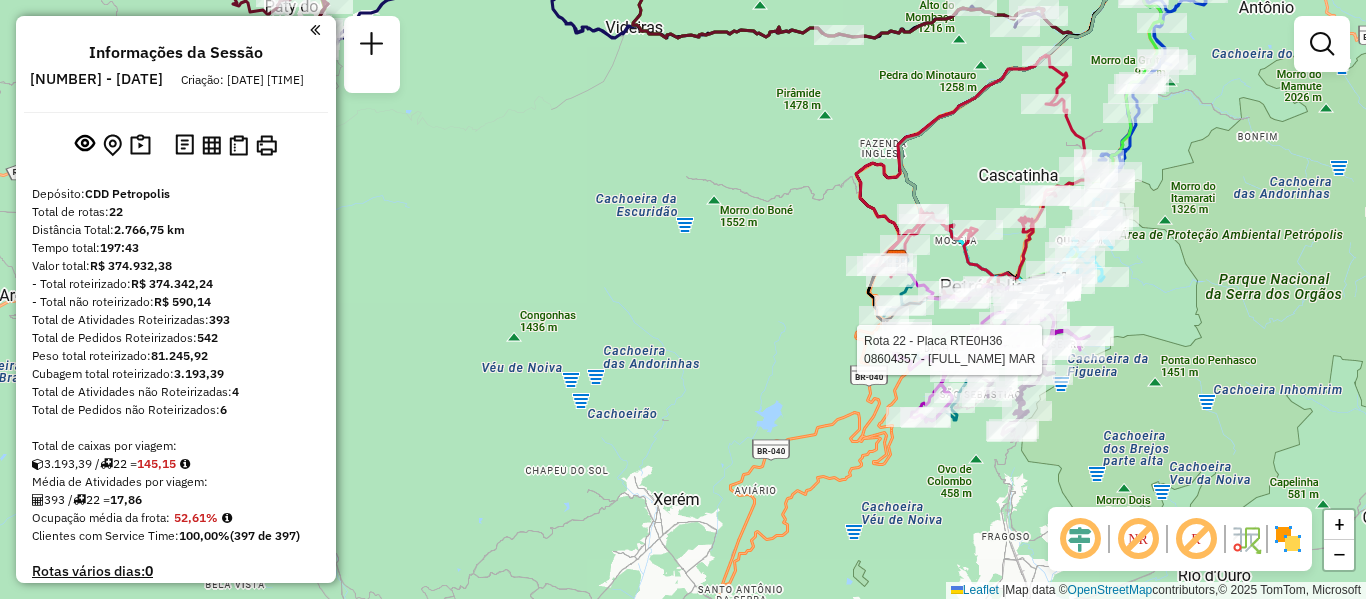 select on "**********" 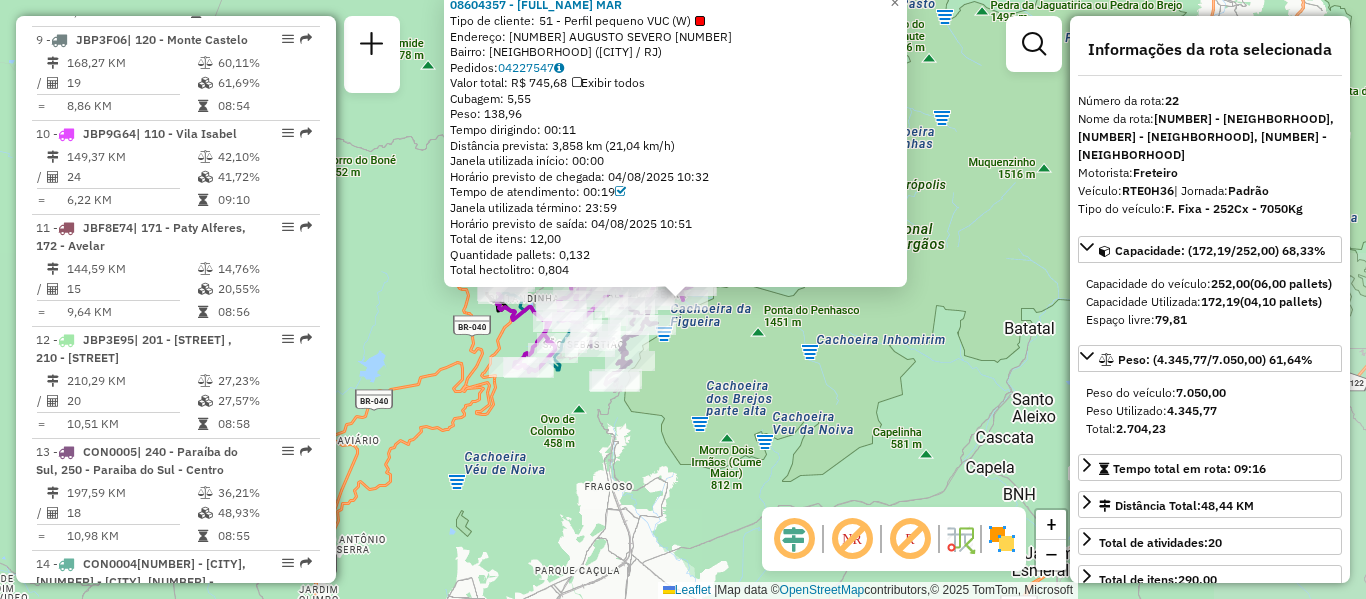 scroll, scrollTop: 3147, scrollLeft: 0, axis: vertical 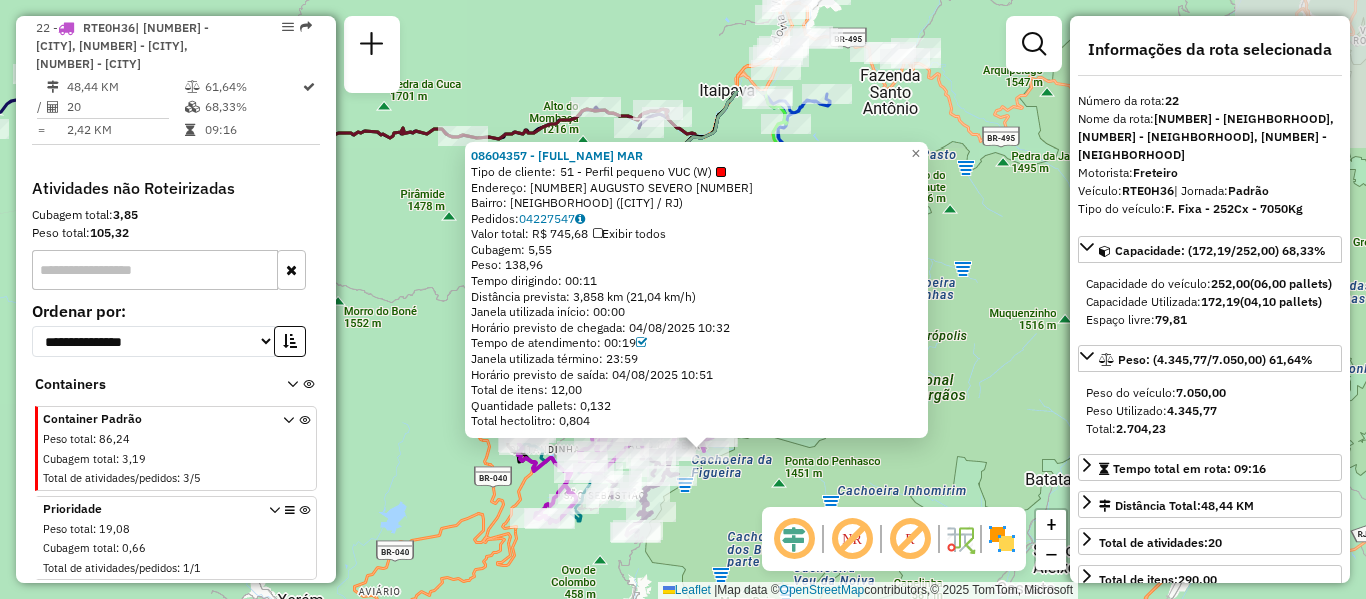 drag, startPoint x: 978, startPoint y: 225, endPoint x: 985, endPoint y: 307, distance: 82.29824 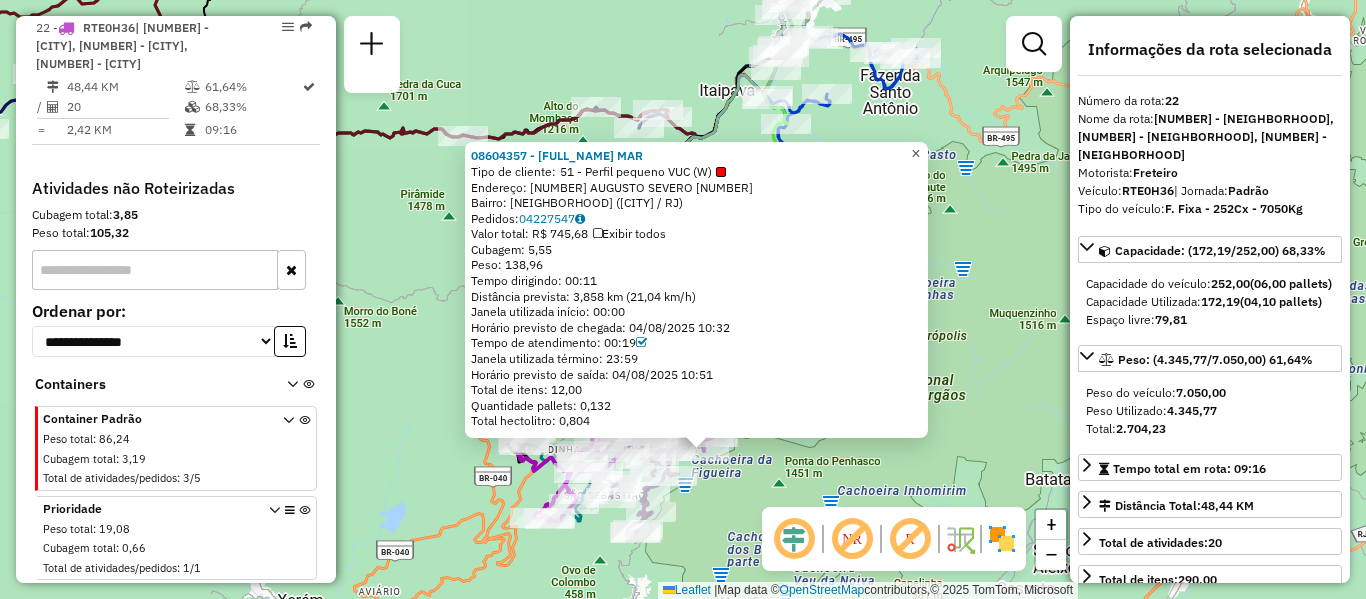 click on "×" 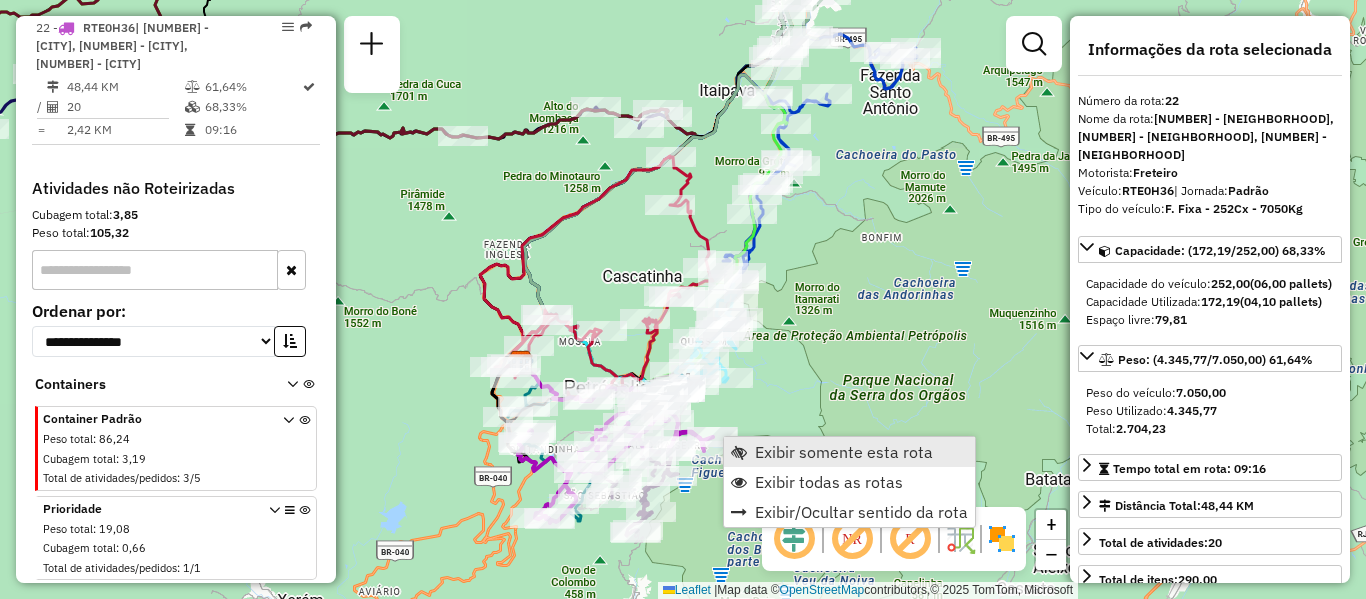 click on "Exibir somente esta rota" at bounding box center (849, 452) 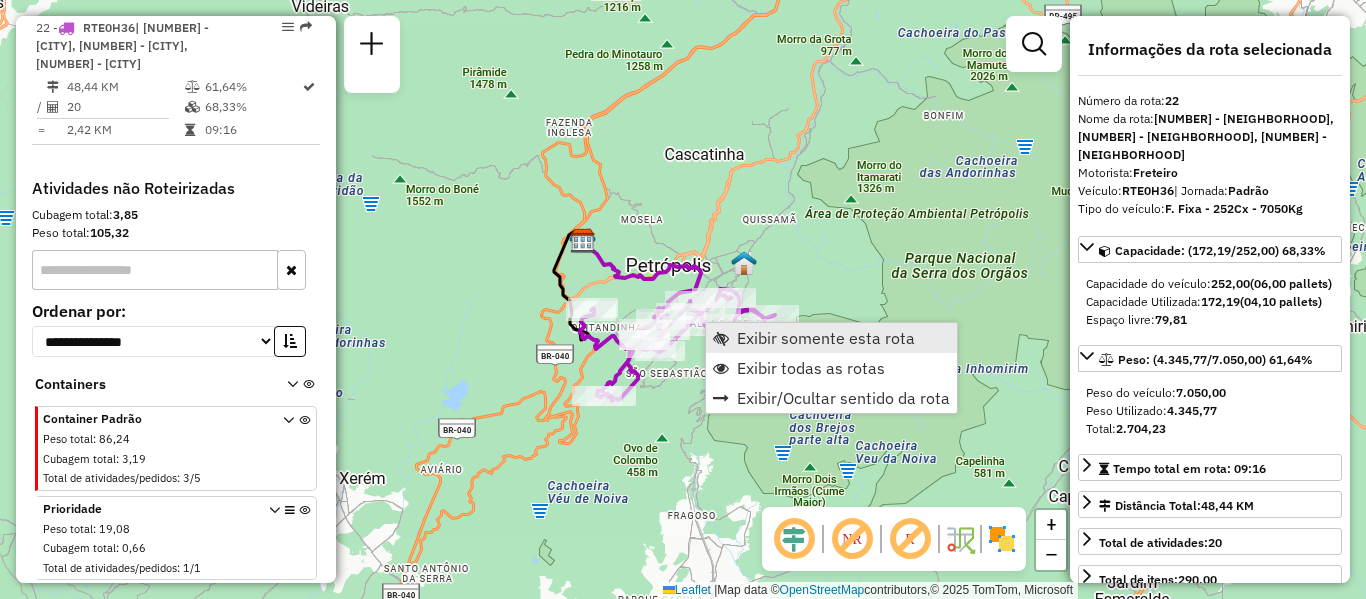 click on "Exibir somente esta rota" at bounding box center (831, 338) 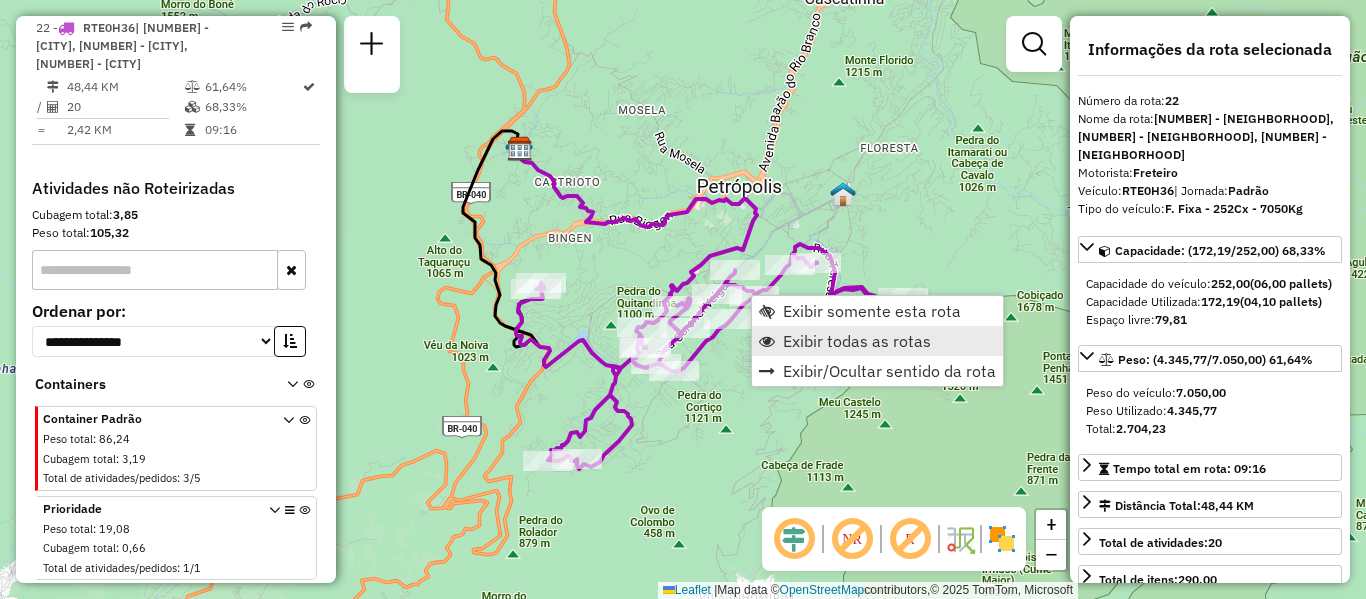 click on "Exibir todas as rotas" at bounding box center (857, 341) 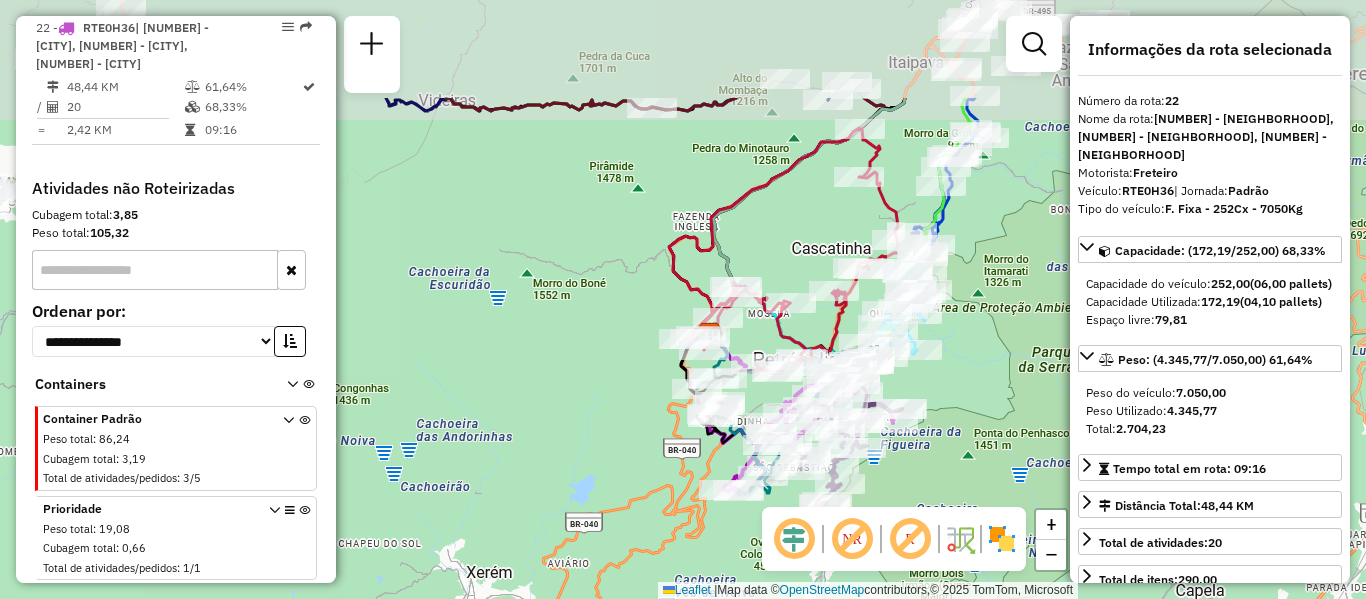 drag, startPoint x: 884, startPoint y: 284, endPoint x: 938, endPoint y: 411, distance: 138.00362 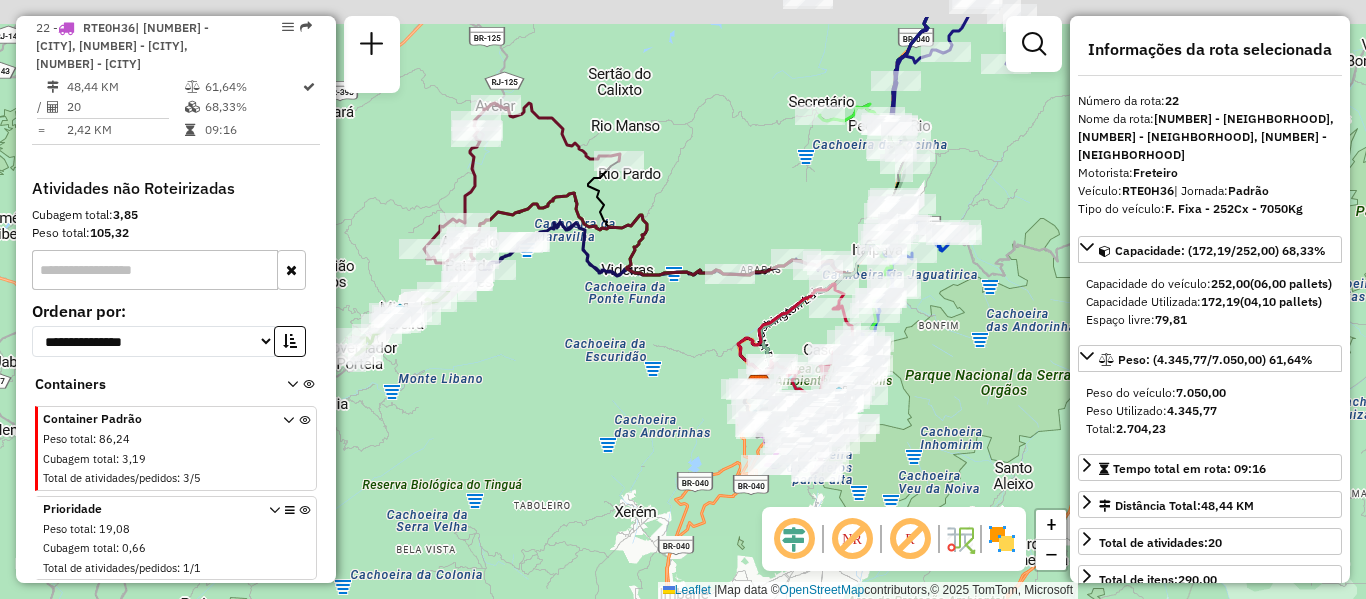 drag, startPoint x: 642, startPoint y: 241, endPoint x: 686, endPoint y: 318, distance: 88.68484 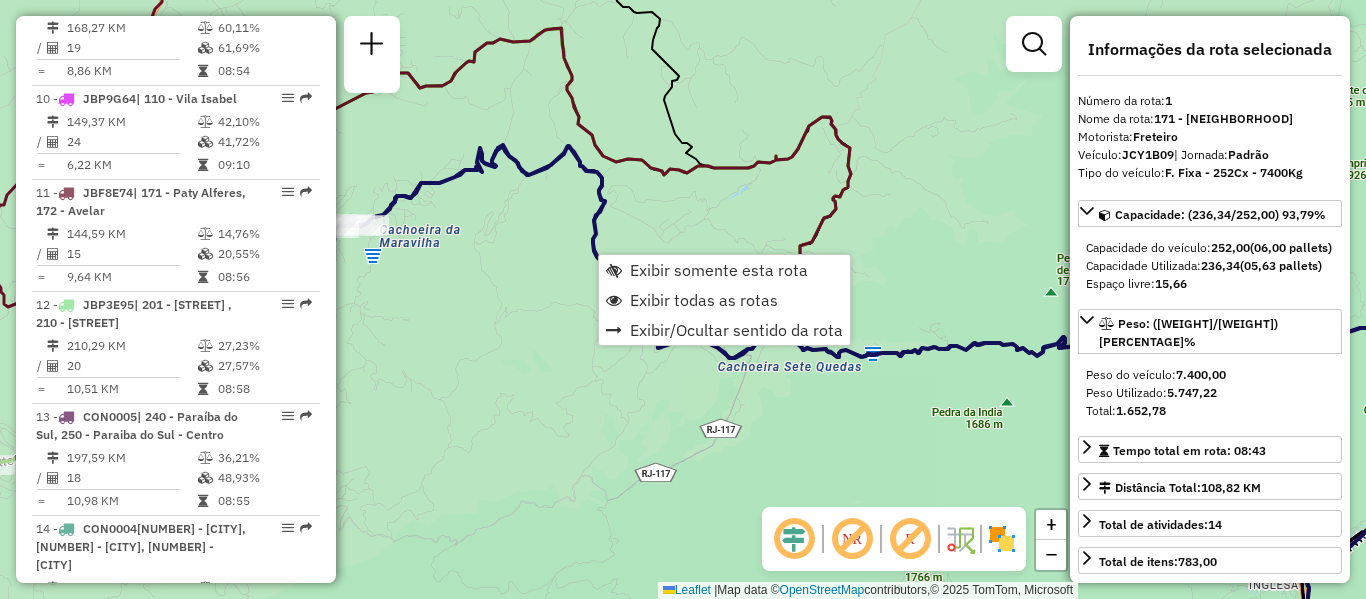 scroll, scrollTop: 777, scrollLeft: 0, axis: vertical 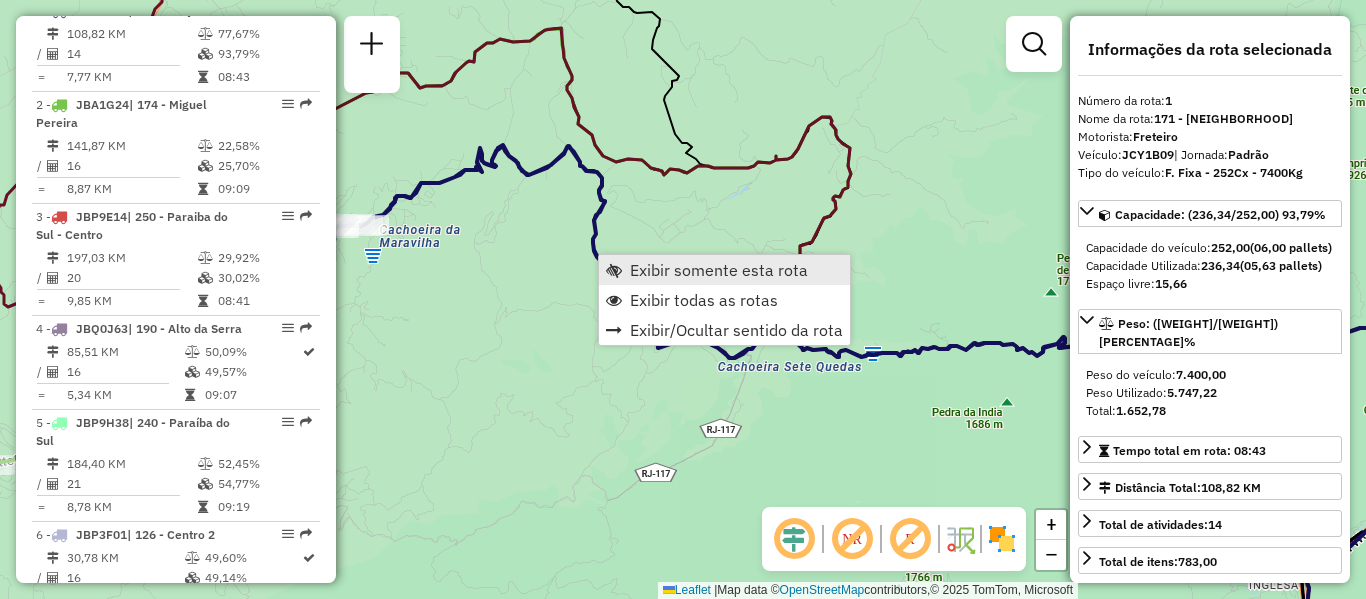 click on "Exibir somente esta rota" at bounding box center [719, 270] 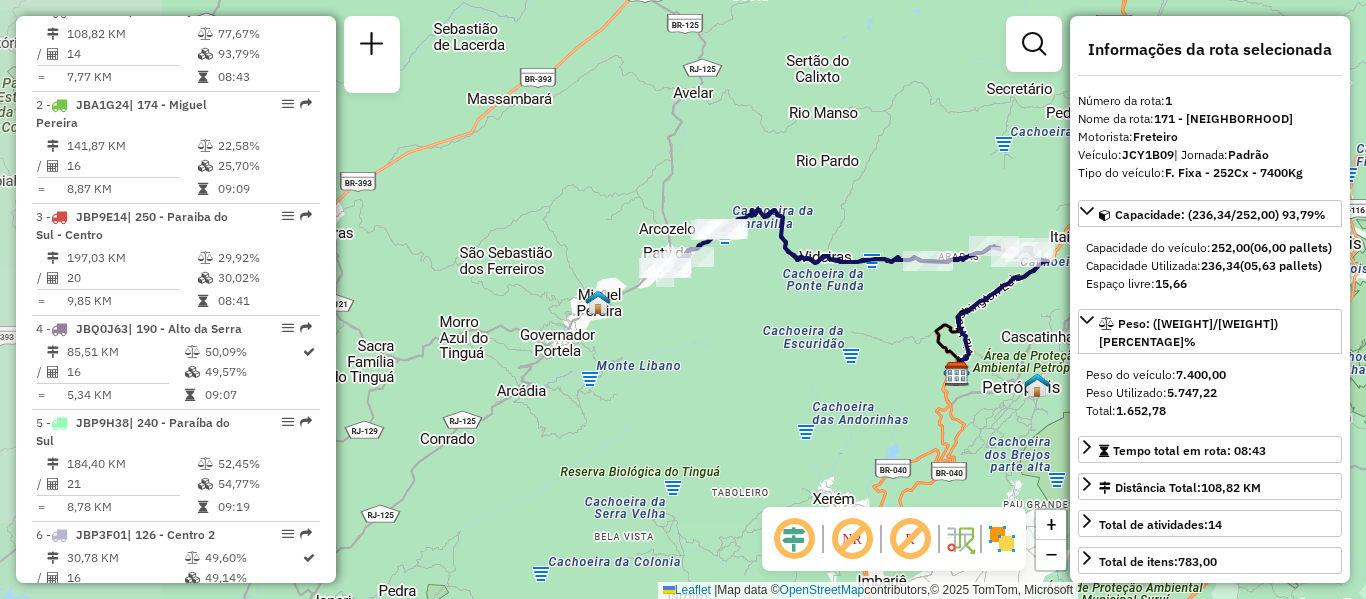 drag, startPoint x: 498, startPoint y: 303, endPoint x: 722, endPoint y: 294, distance: 224.18073 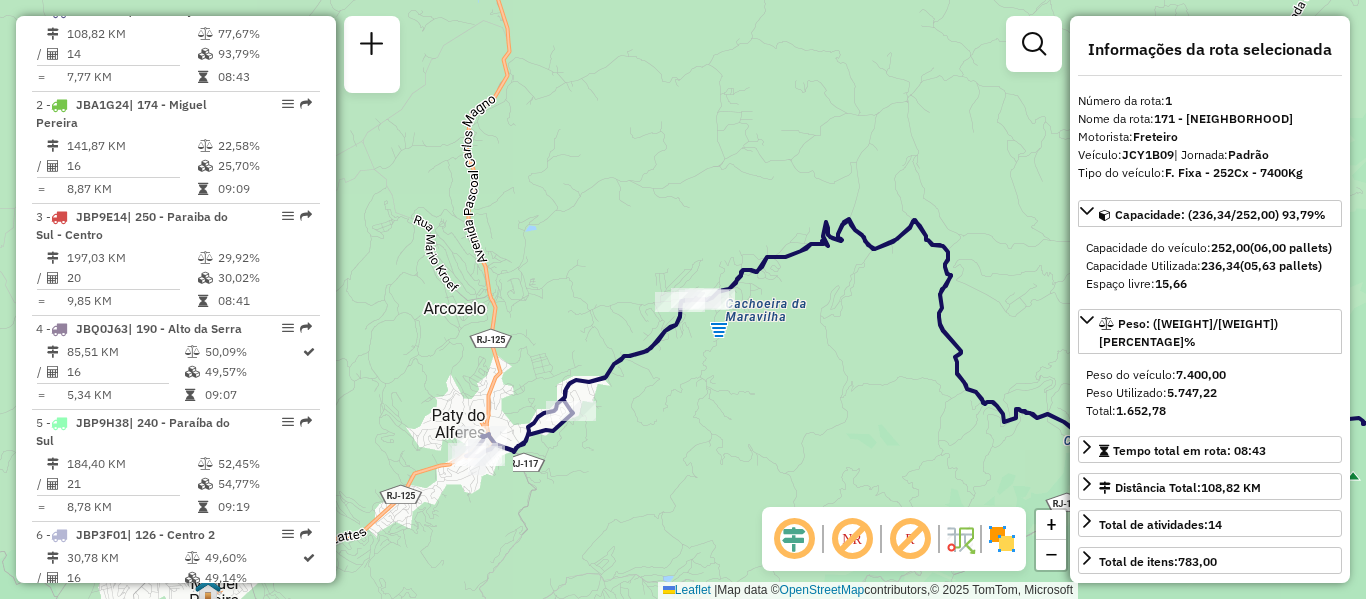drag, startPoint x: 856, startPoint y: 232, endPoint x: 737, endPoint y: 430, distance: 231.00865 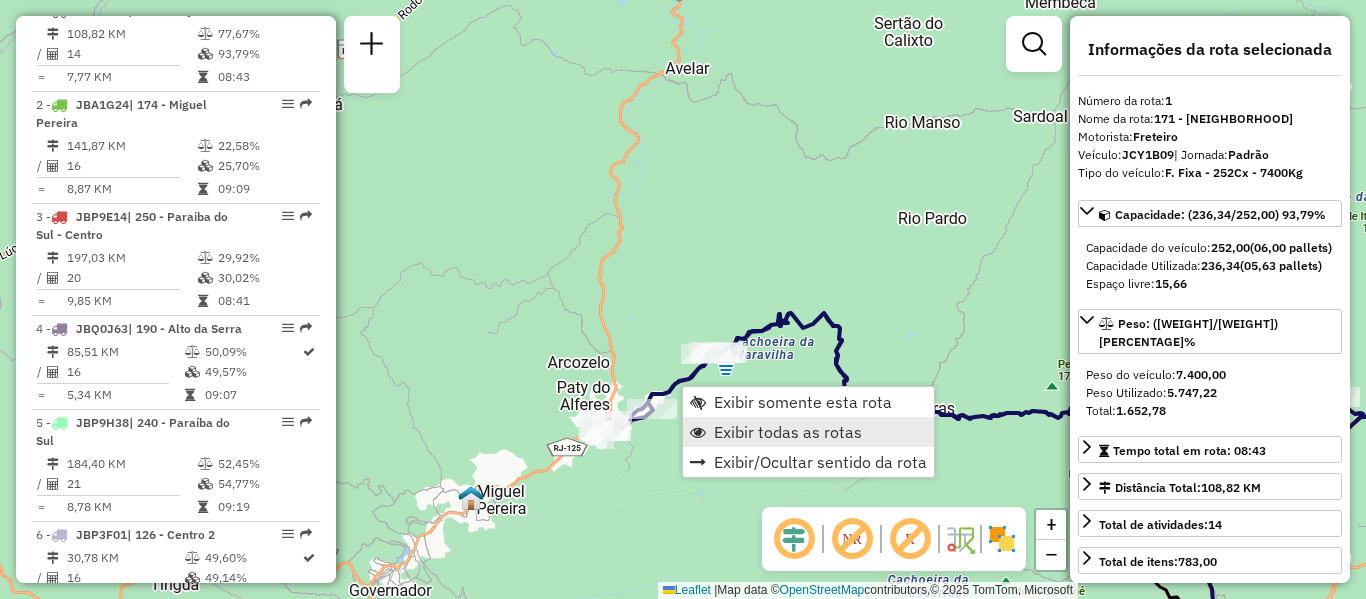 click on "Exibir todas as rotas" at bounding box center (808, 432) 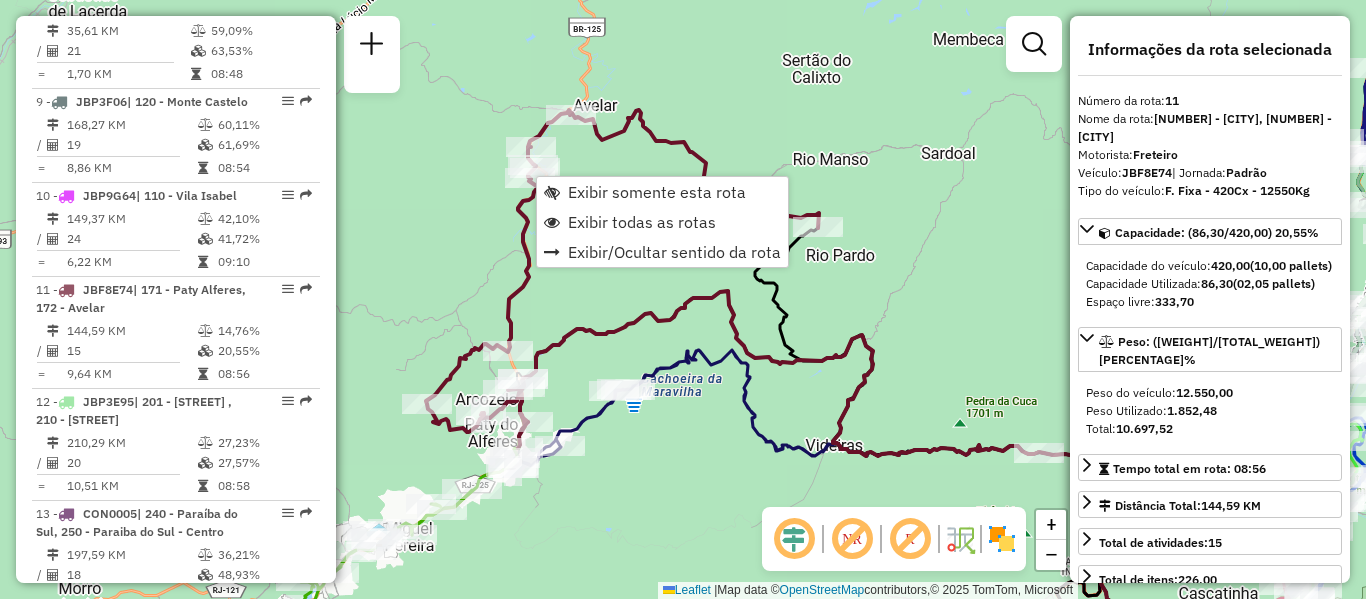 scroll, scrollTop: 1825, scrollLeft: 0, axis: vertical 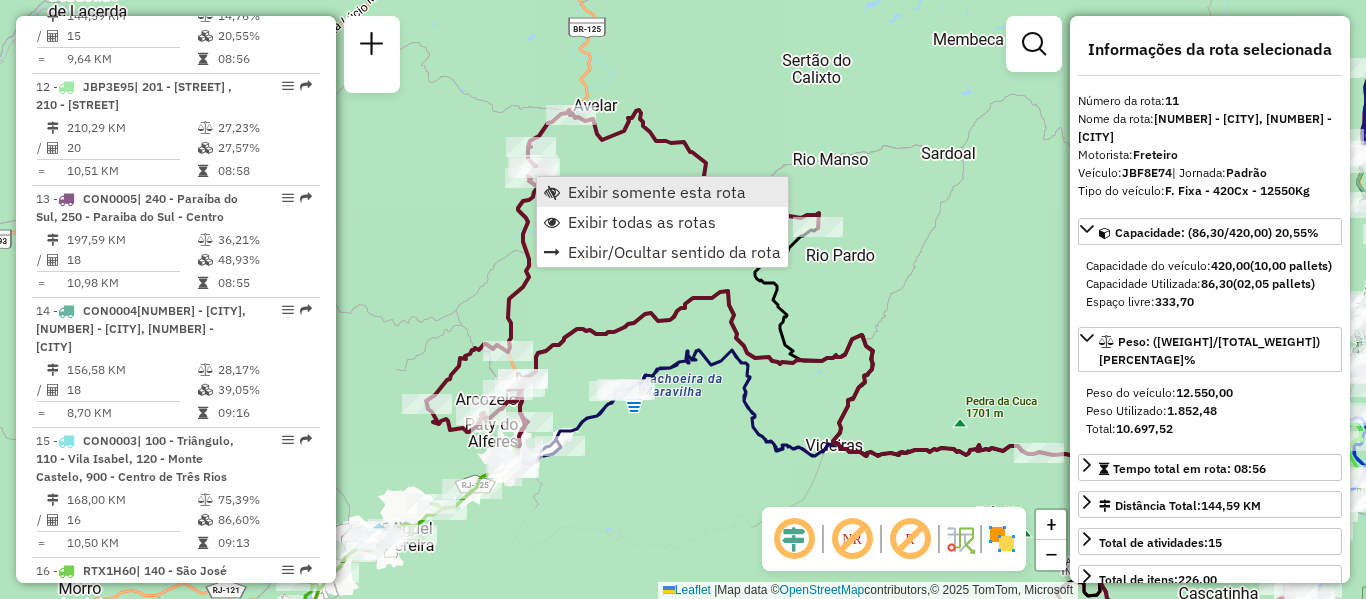 click on "Exibir somente esta rota" at bounding box center [657, 192] 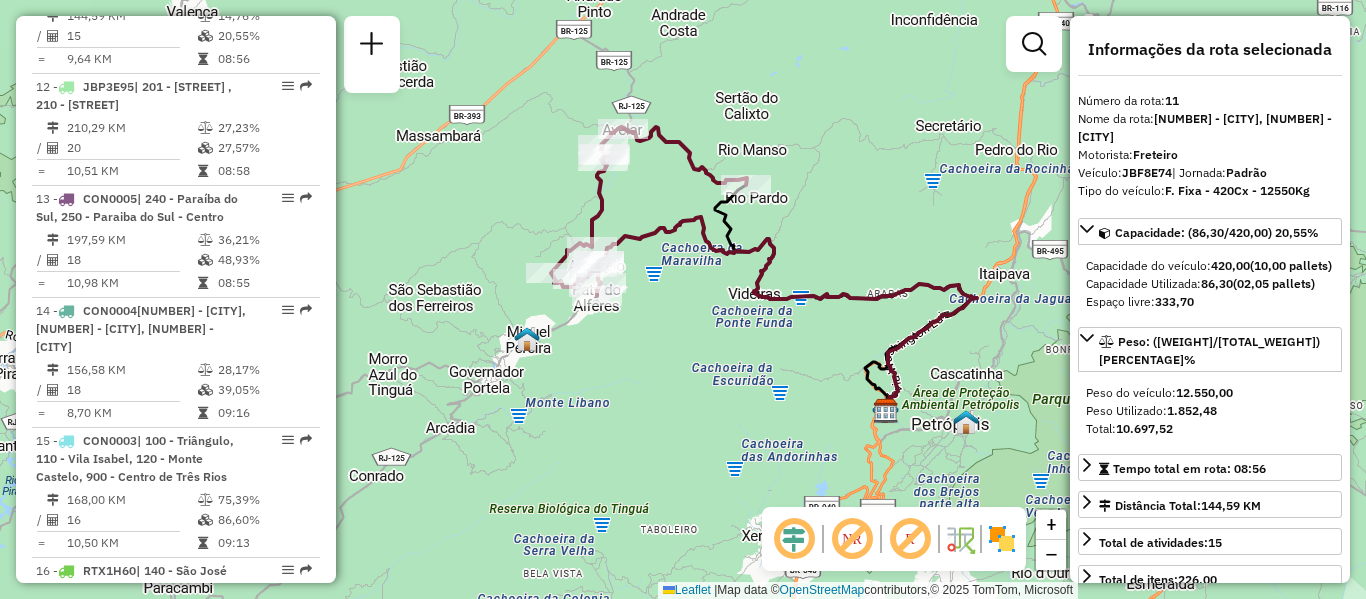 drag, startPoint x: 710, startPoint y: 238, endPoint x: 849, endPoint y: 228, distance: 139.35925 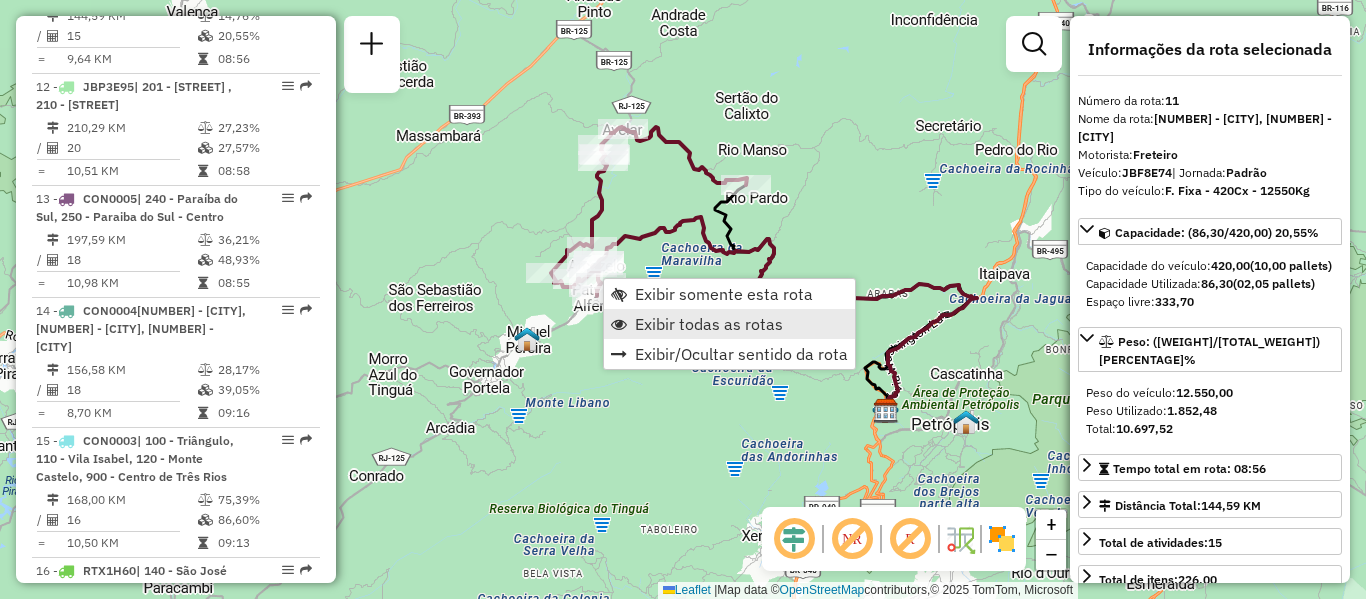 click on "Exibir todas as rotas" at bounding box center (709, 324) 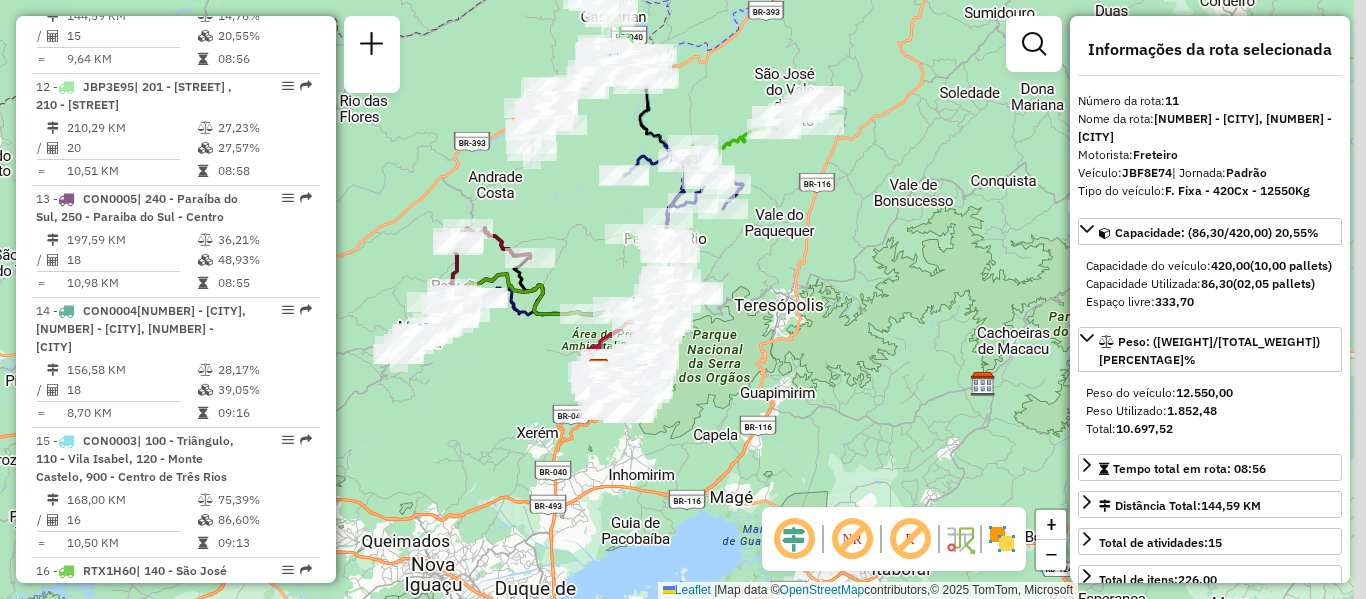 drag, startPoint x: 721, startPoint y: 188, endPoint x: 565, endPoint y: 214, distance: 158.15182 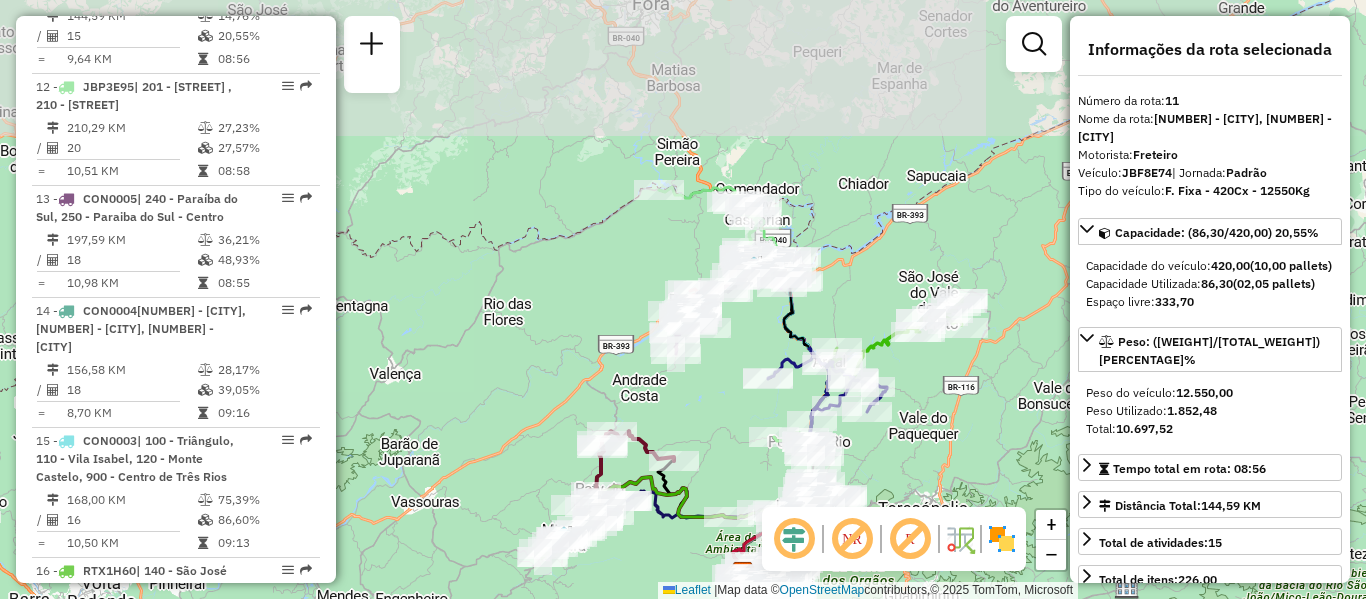 drag, startPoint x: 833, startPoint y: 228, endPoint x: 977, endPoint y: 431, distance: 248.88753 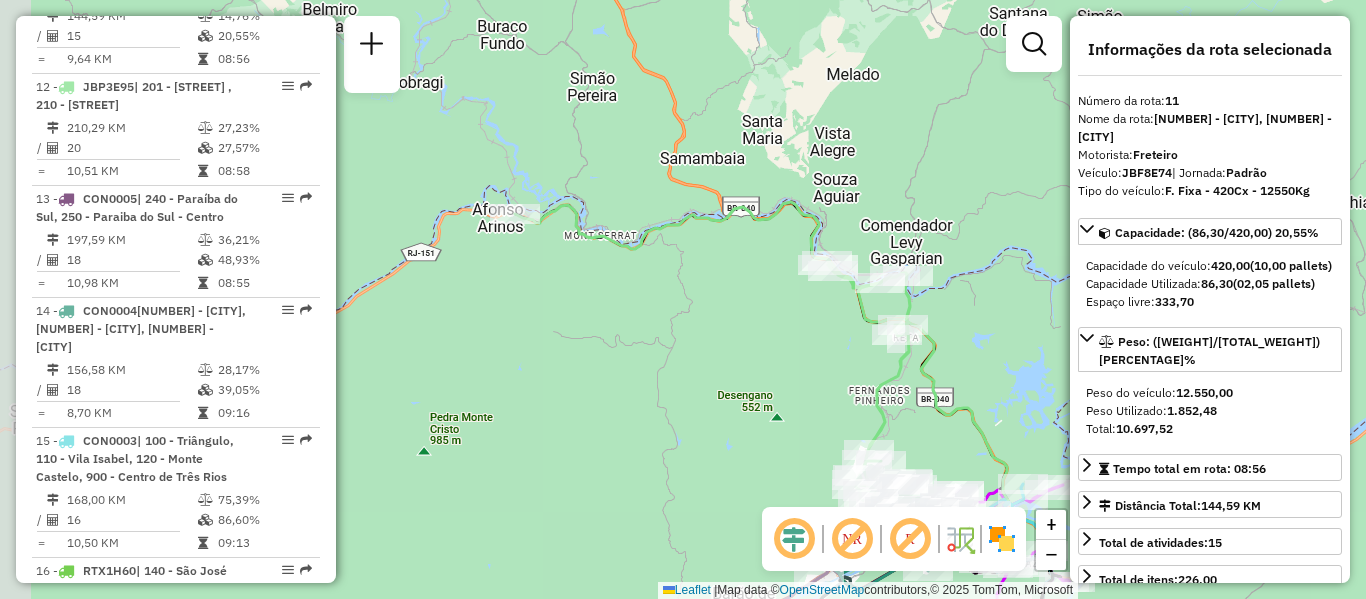 drag, startPoint x: 697, startPoint y: 251, endPoint x: 761, endPoint y: 420, distance: 180.71248 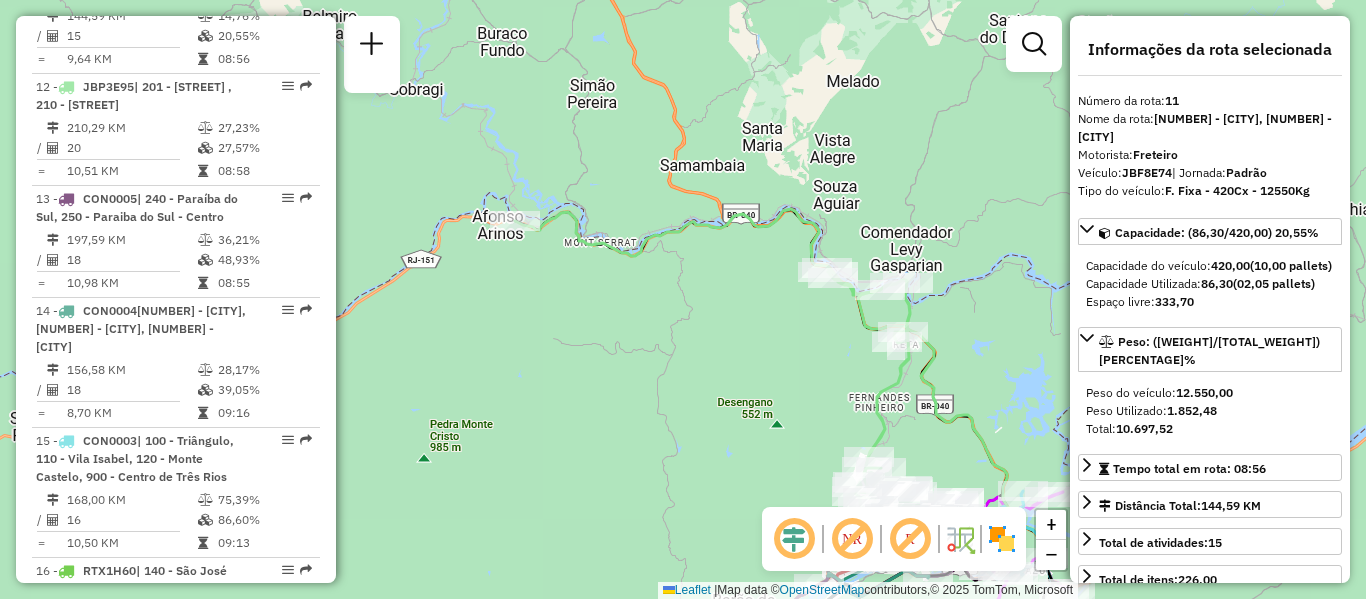 click 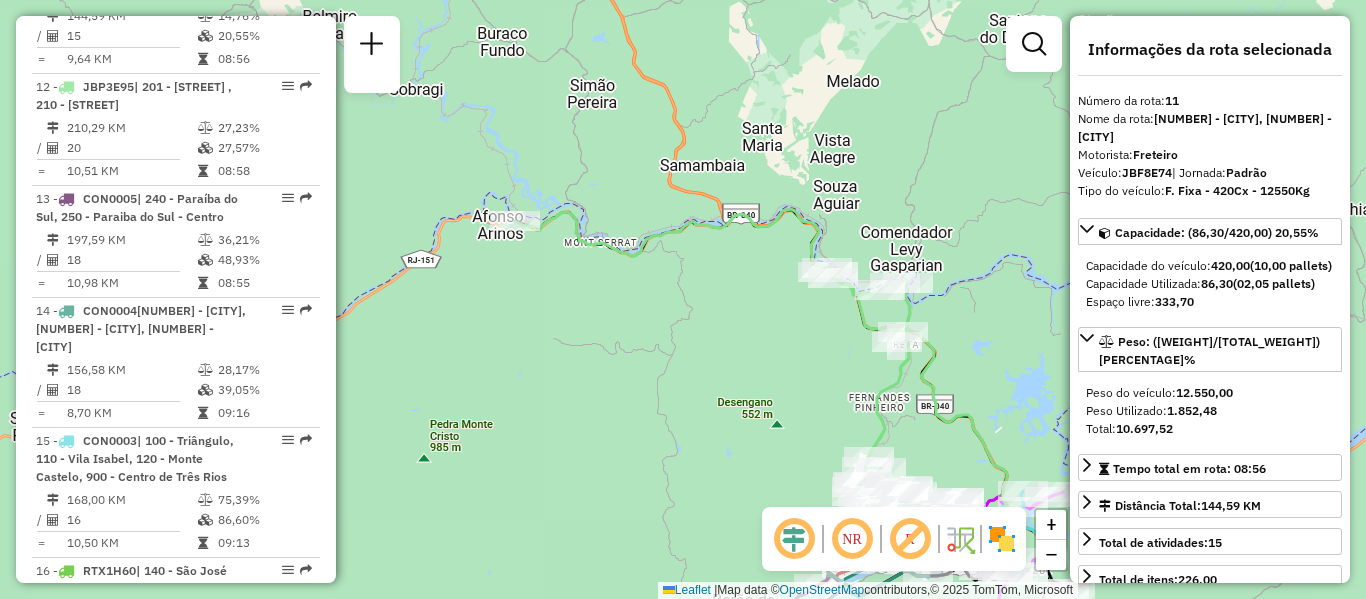 click 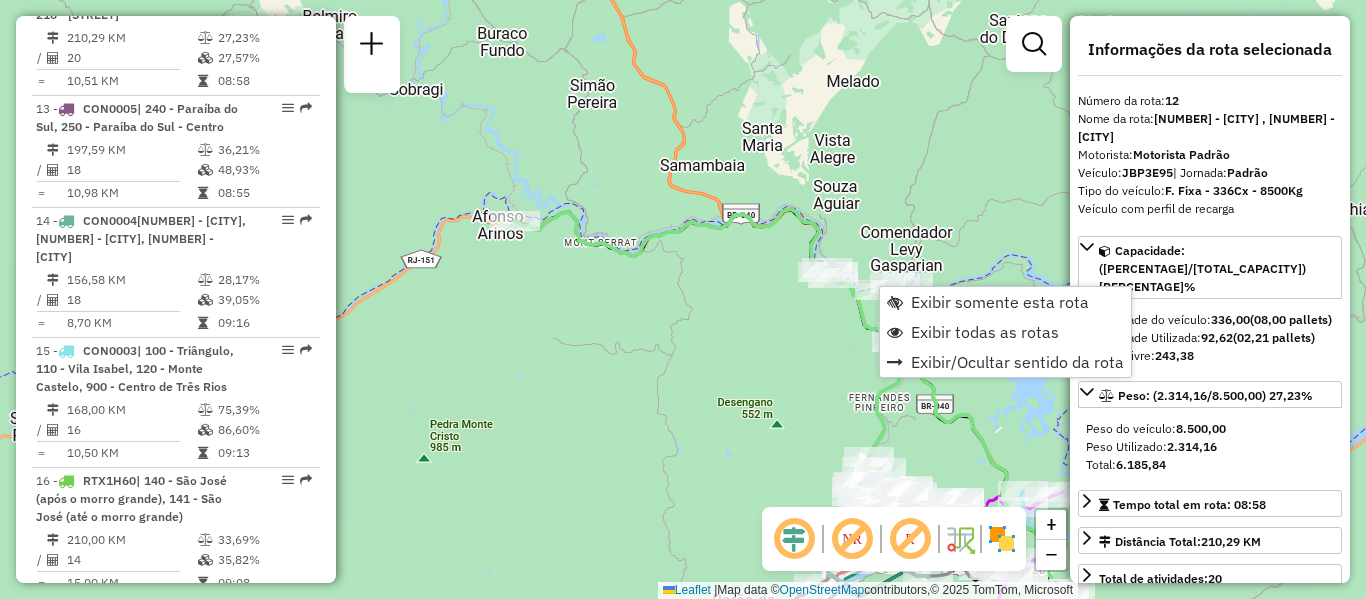 scroll, scrollTop: 1937, scrollLeft: 0, axis: vertical 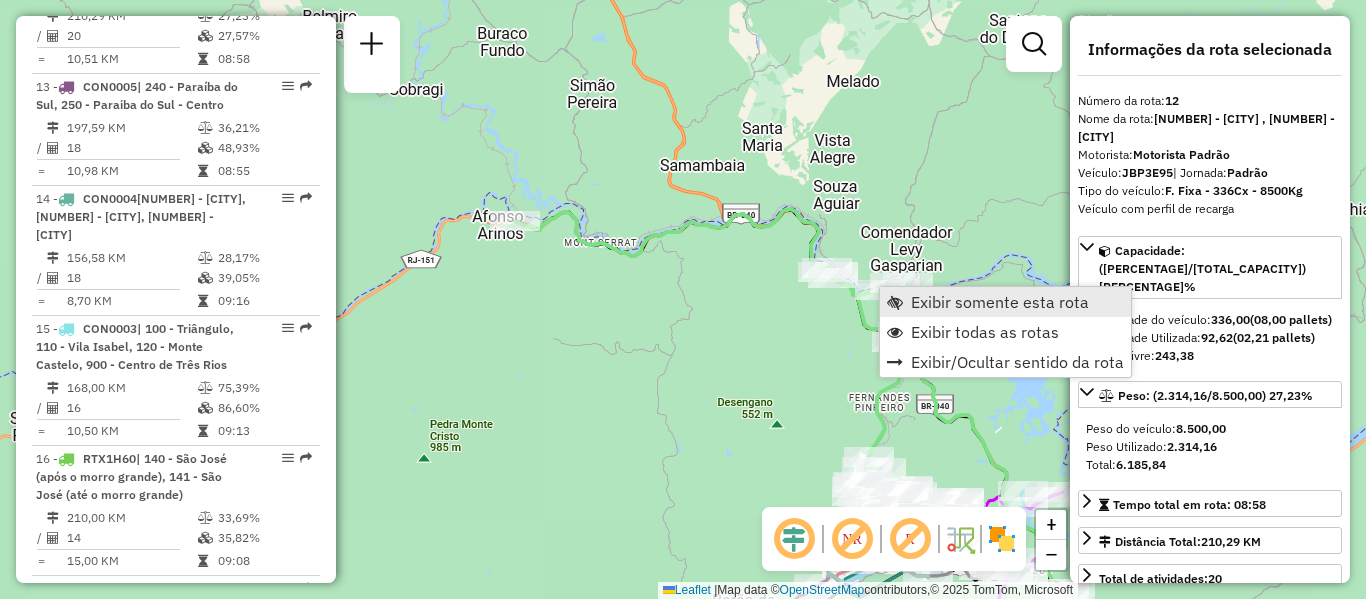 click on "Exibir somente esta rota" at bounding box center (1000, 302) 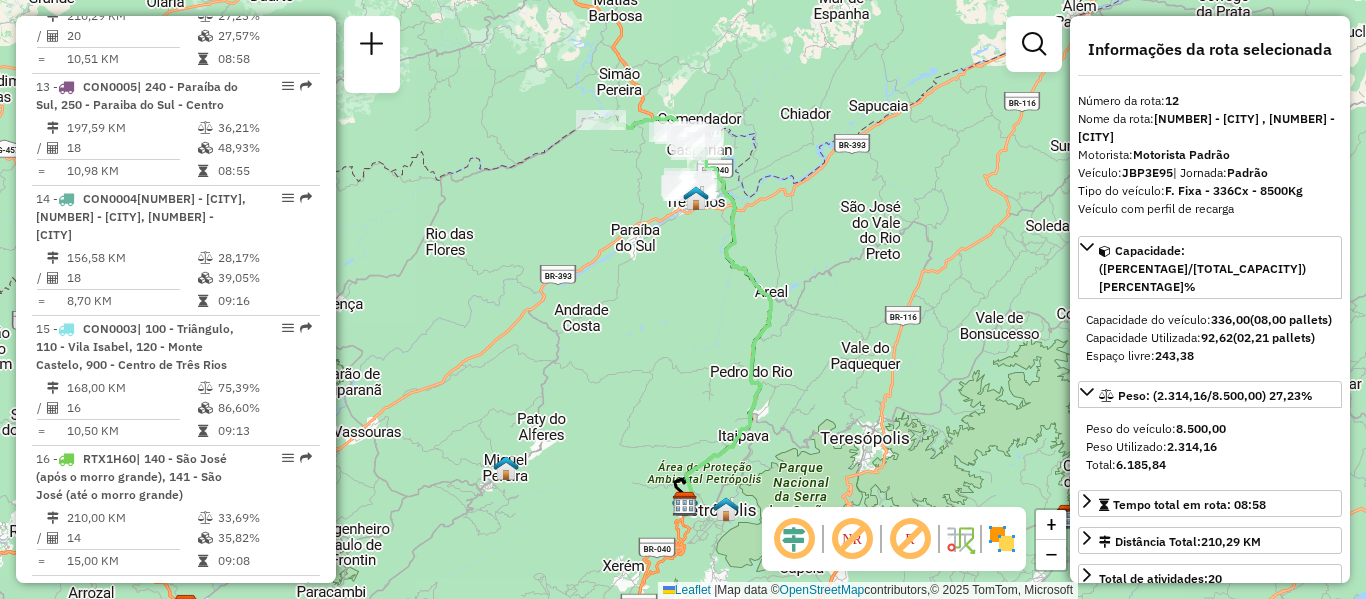 drag, startPoint x: 605, startPoint y: 218, endPoint x: 670, endPoint y: 346, distance: 143.55835 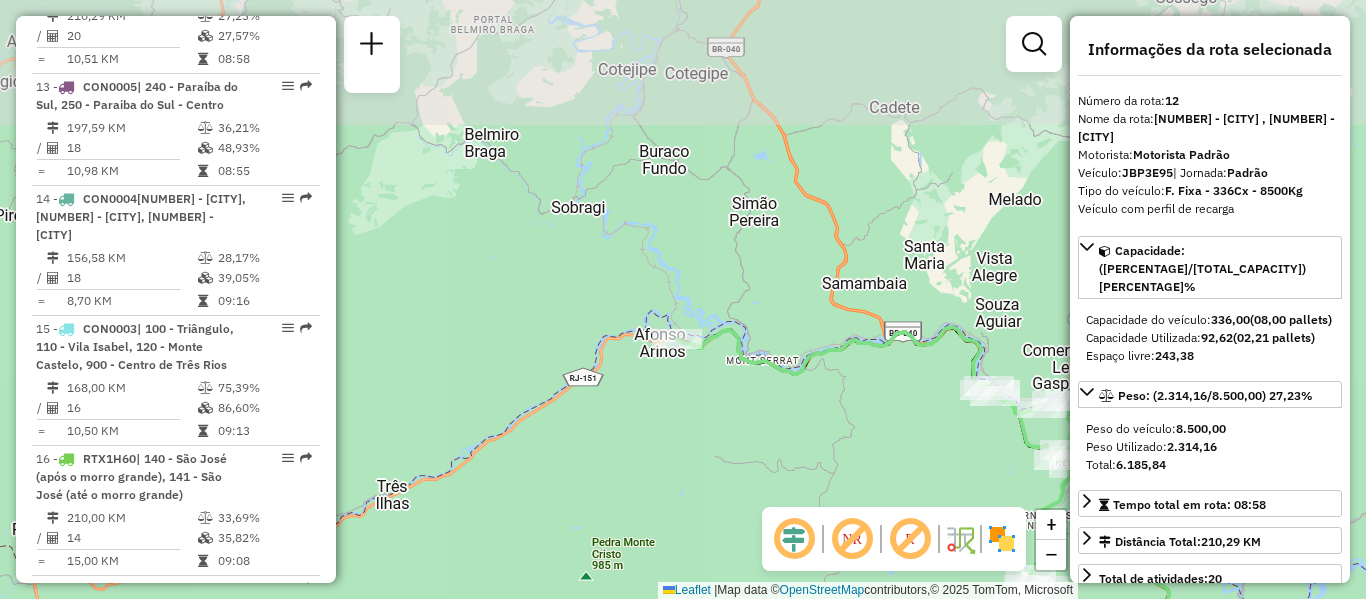 drag, startPoint x: 691, startPoint y: 228, endPoint x: 693, endPoint y: 542, distance: 314.00638 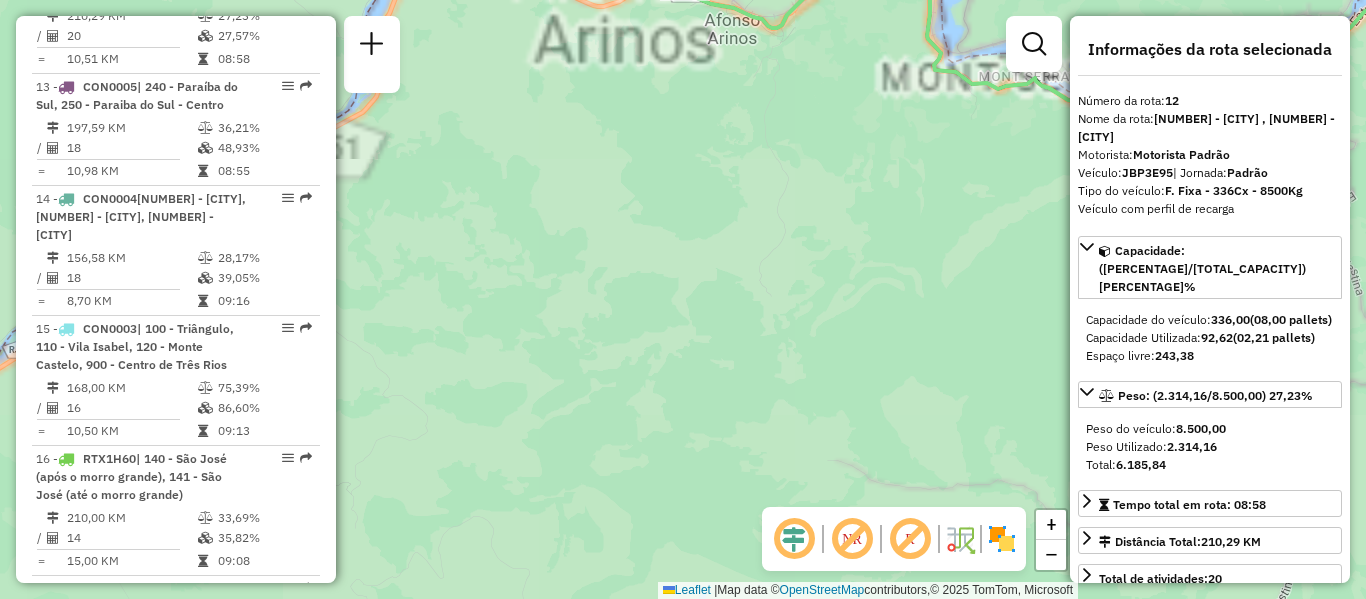 drag, startPoint x: 637, startPoint y: 274, endPoint x: 677, endPoint y: 532, distance: 261.08237 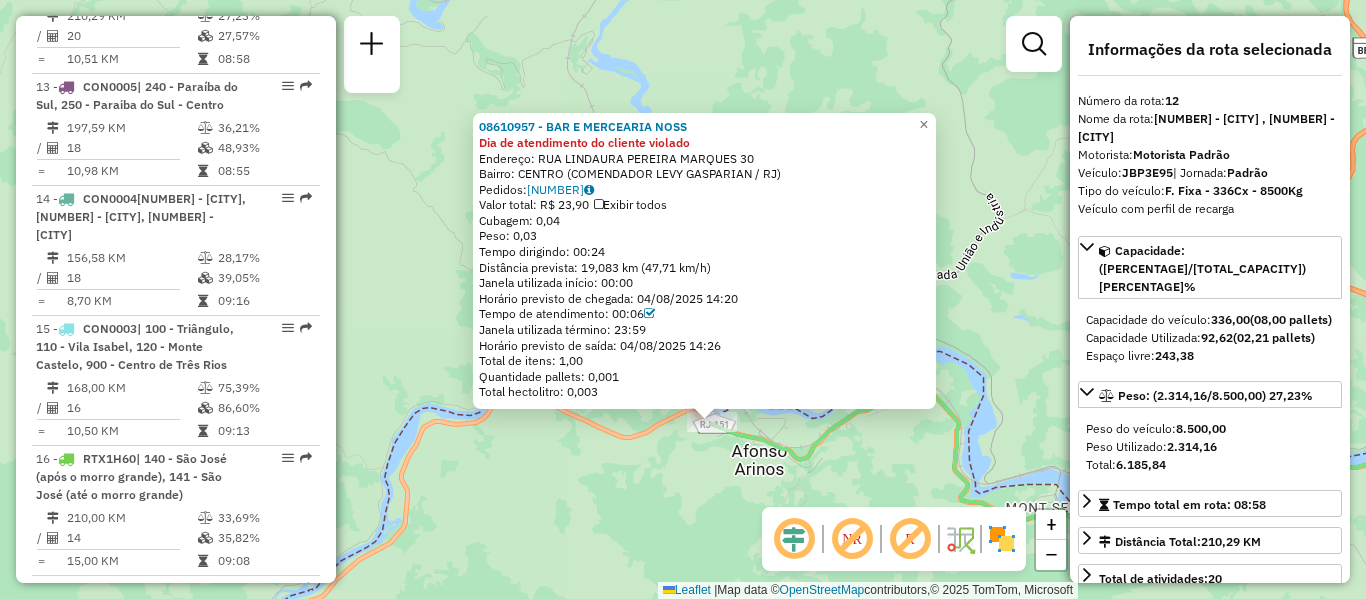 drag, startPoint x: 656, startPoint y: 362, endPoint x: 685, endPoint y: 485, distance: 126.37247 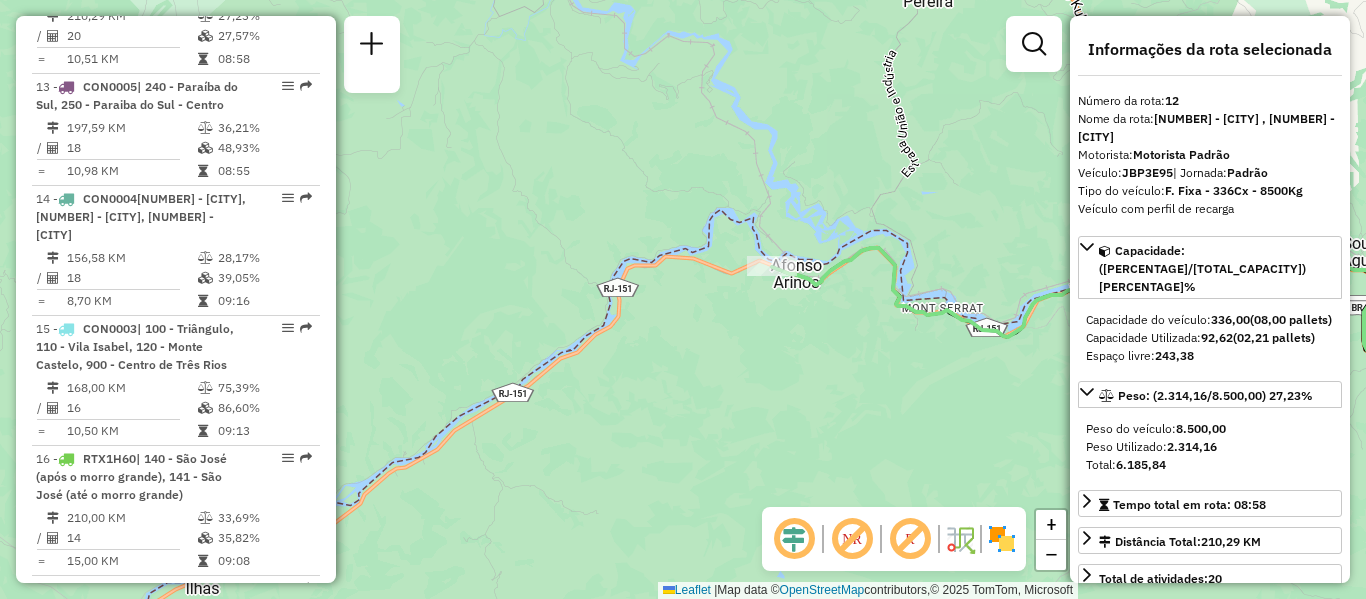 drag, startPoint x: 626, startPoint y: 466, endPoint x: 676, endPoint y: 299, distance: 174.32442 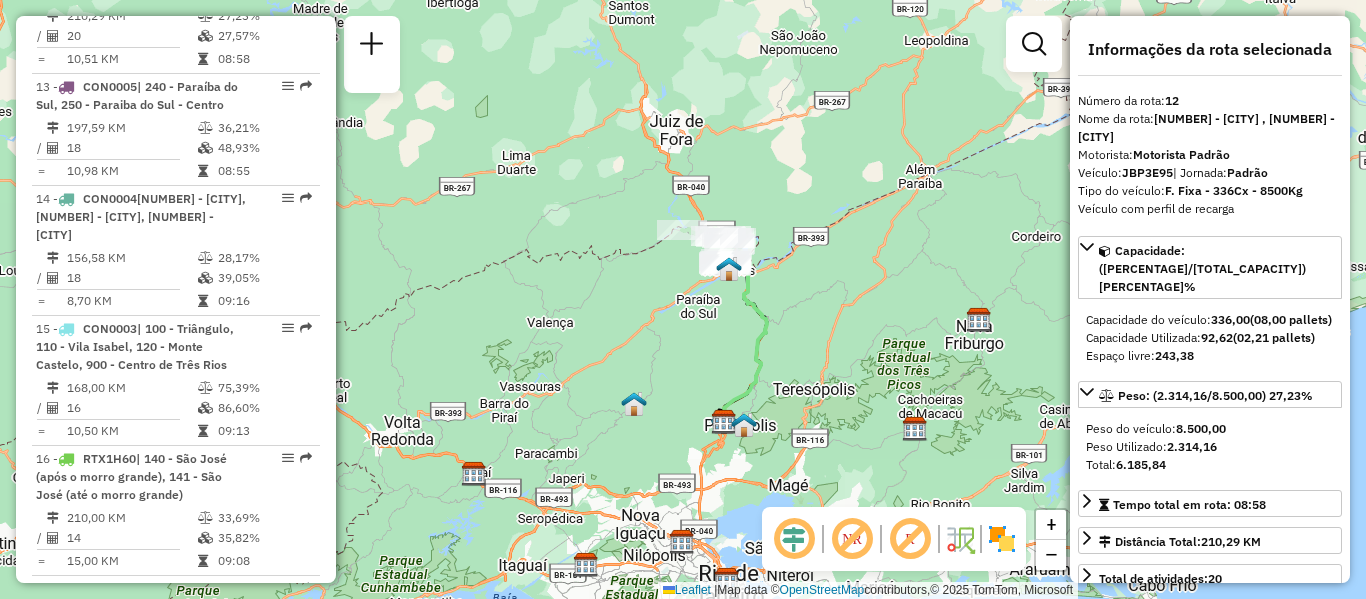 drag, startPoint x: 881, startPoint y: 308, endPoint x: 888, endPoint y: 176, distance: 132.18547 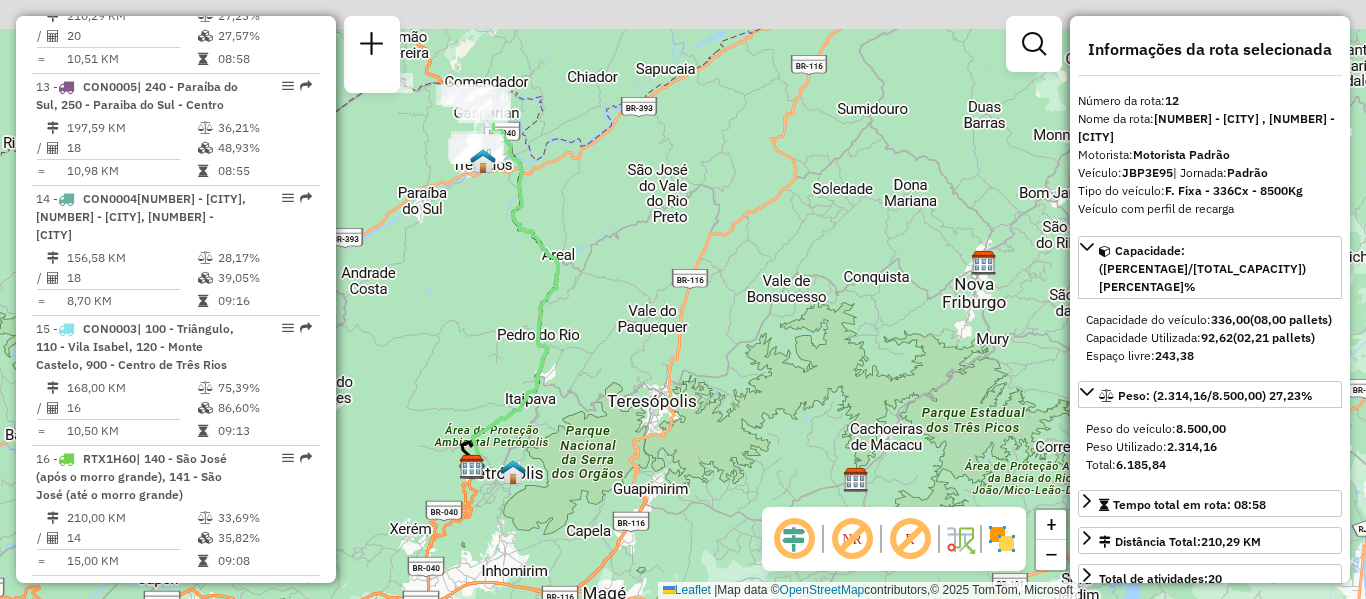 drag, startPoint x: 698, startPoint y: 196, endPoint x: 703, endPoint y: 387, distance: 191.06543 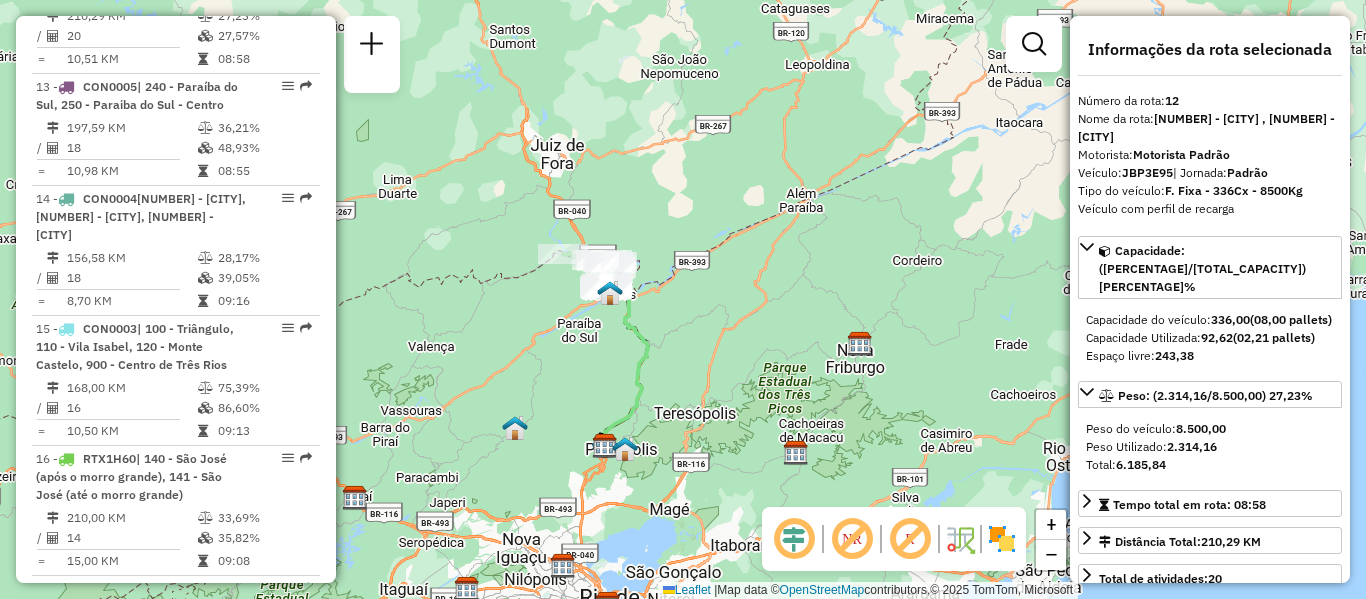 drag, startPoint x: 506, startPoint y: 283, endPoint x: 603, endPoint y: 334, distance: 109.59015 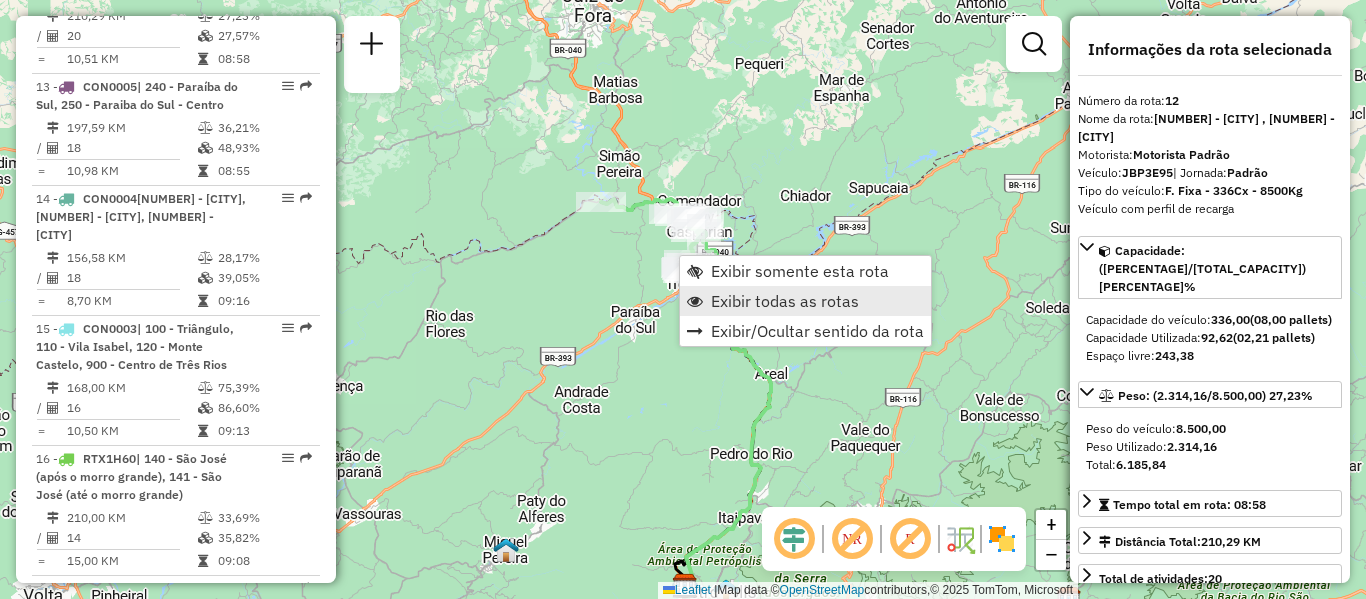 click on "Exibir todas as rotas" at bounding box center (785, 301) 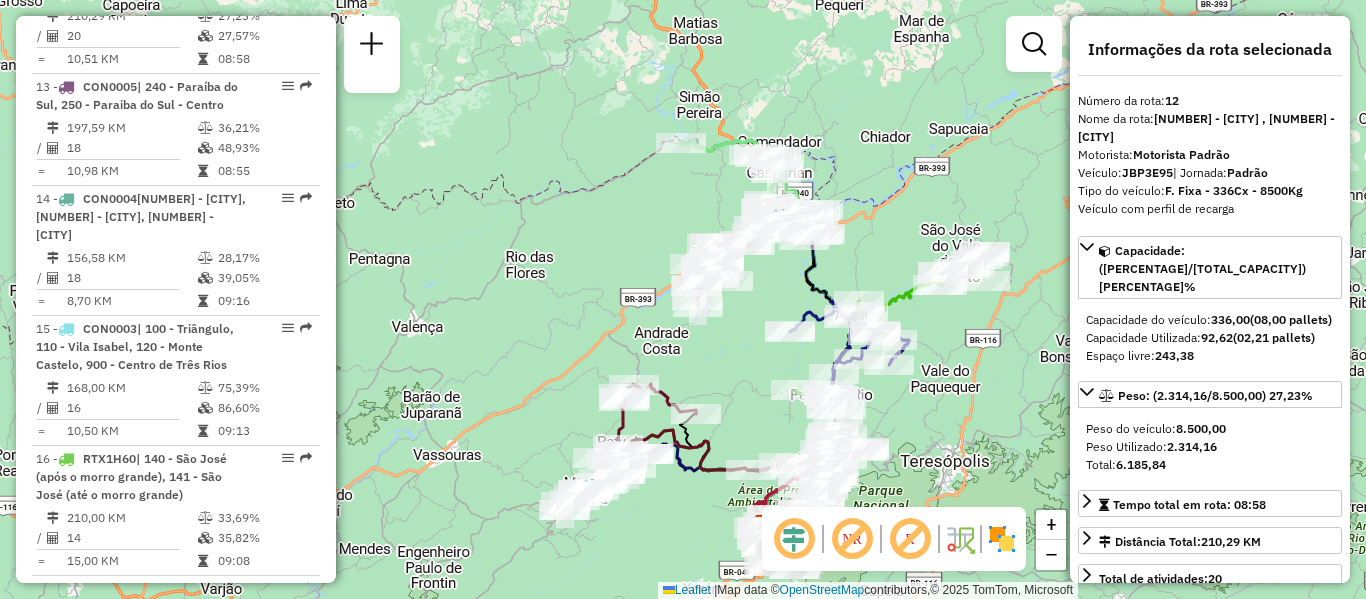 drag, startPoint x: 460, startPoint y: 375, endPoint x: 542, endPoint y: 313, distance: 102.80078 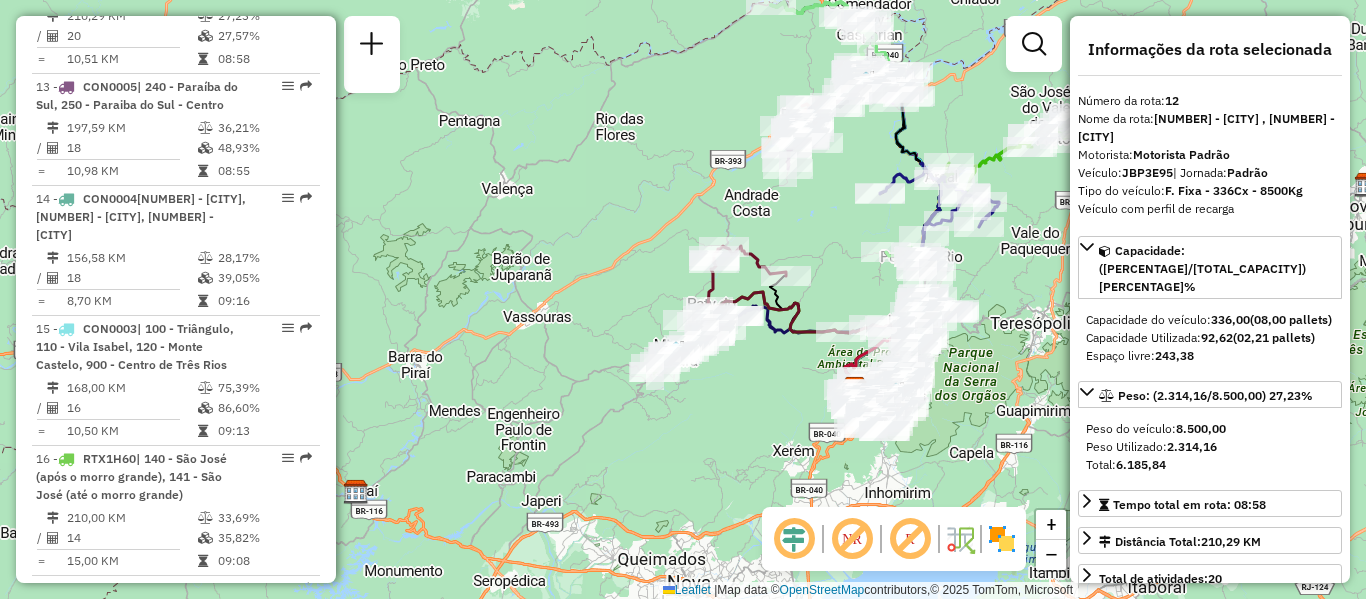 drag, startPoint x: 506, startPoint y: 385, endPoint x: 594, endPoint y: 251, distance: 160.3122 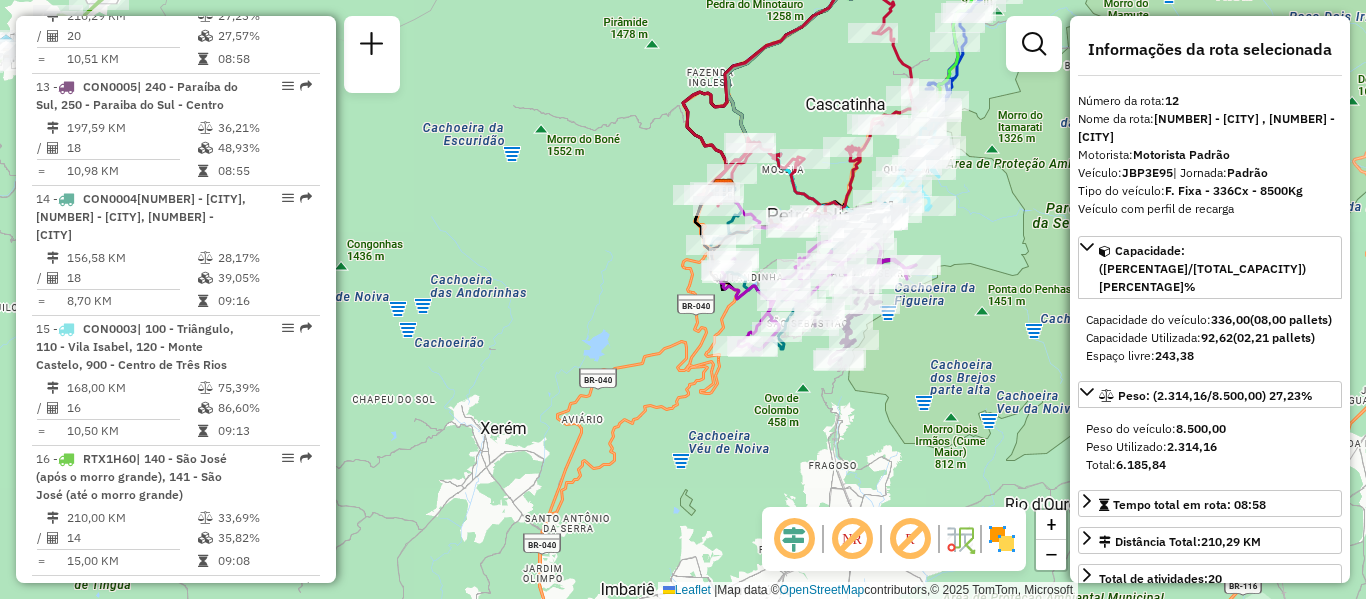 drag, startPoint x: 878, startPoint y: 386, endPoint x: 691, endPoint y: 386, distance: 187 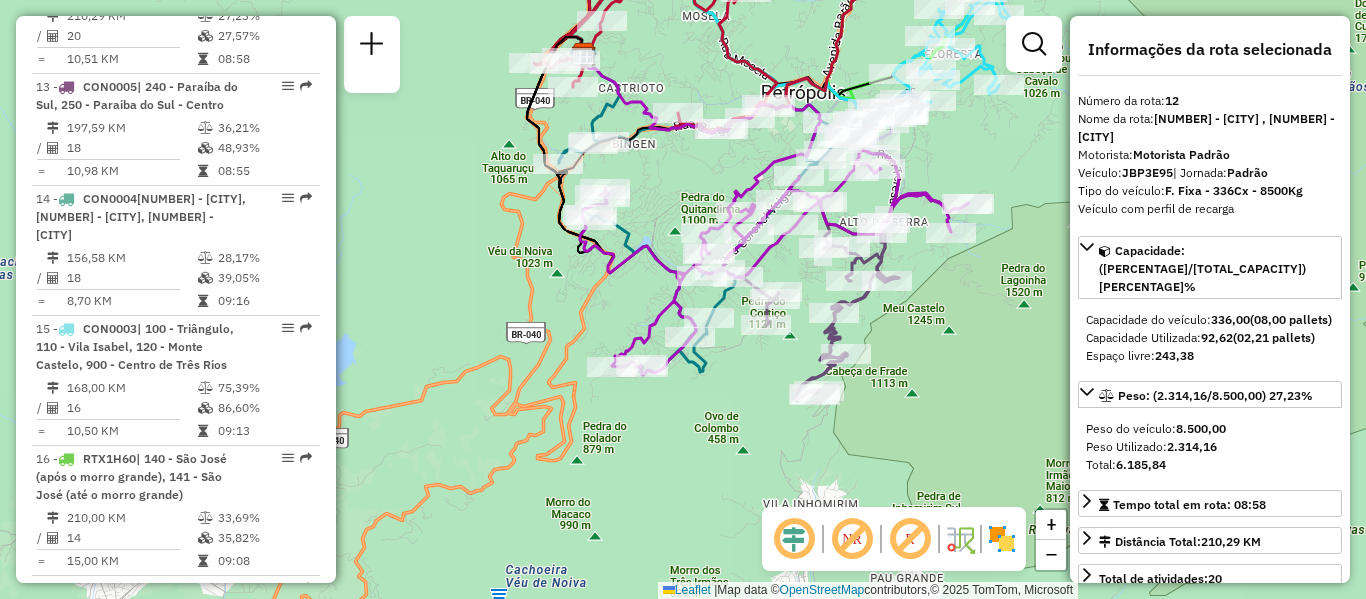 drag, startPoint x: 664, startPoint y: 350, endPoint x: 549, endPoint y: 383, distance: 119.64113 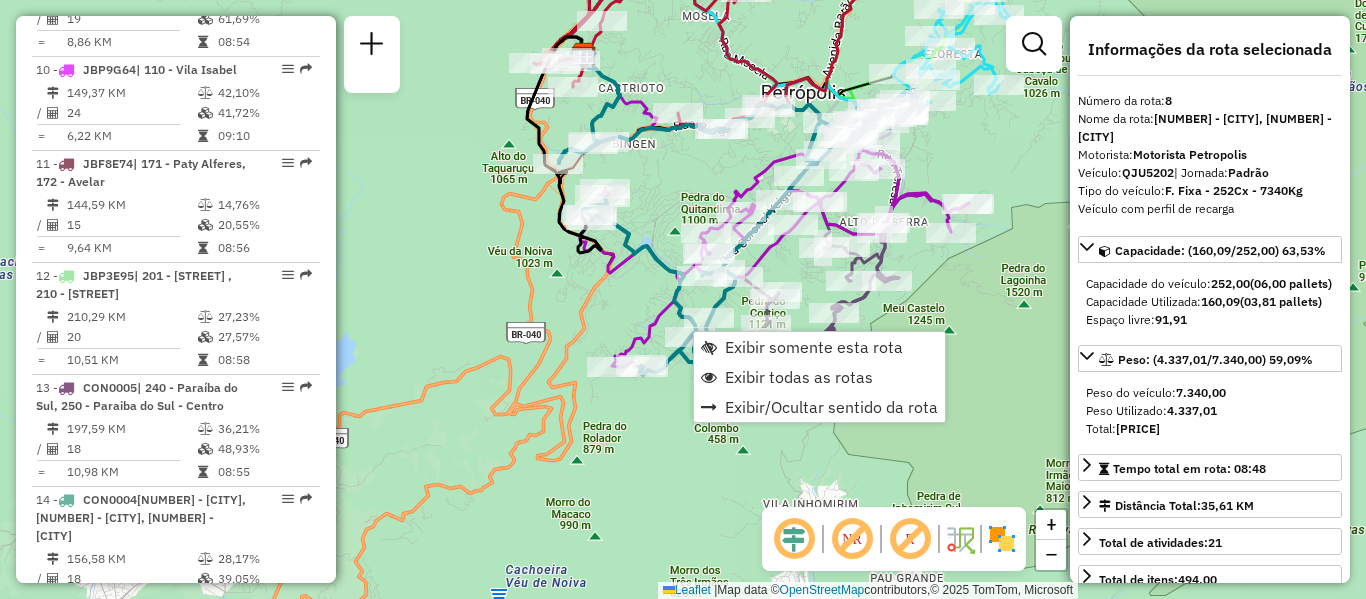 scroll, scrollTop: 1507, scrollLeft: 0, axis: vertical 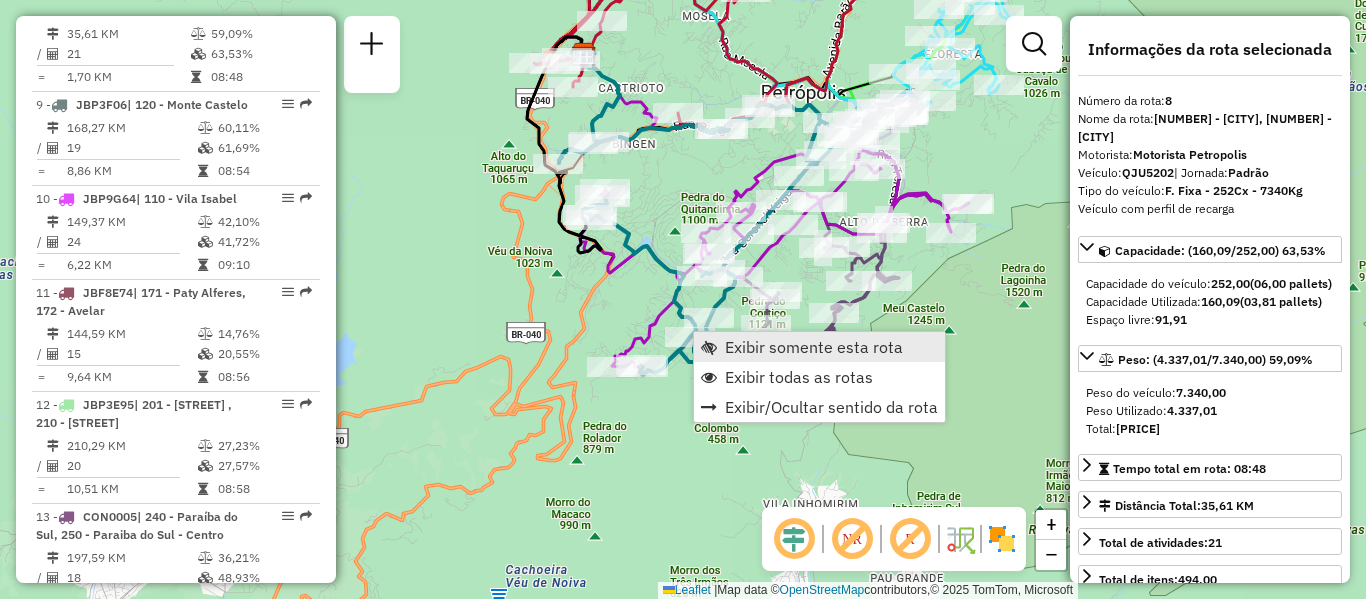 click on "Exibir somente esta rota" at bounding box center [819, 347] 